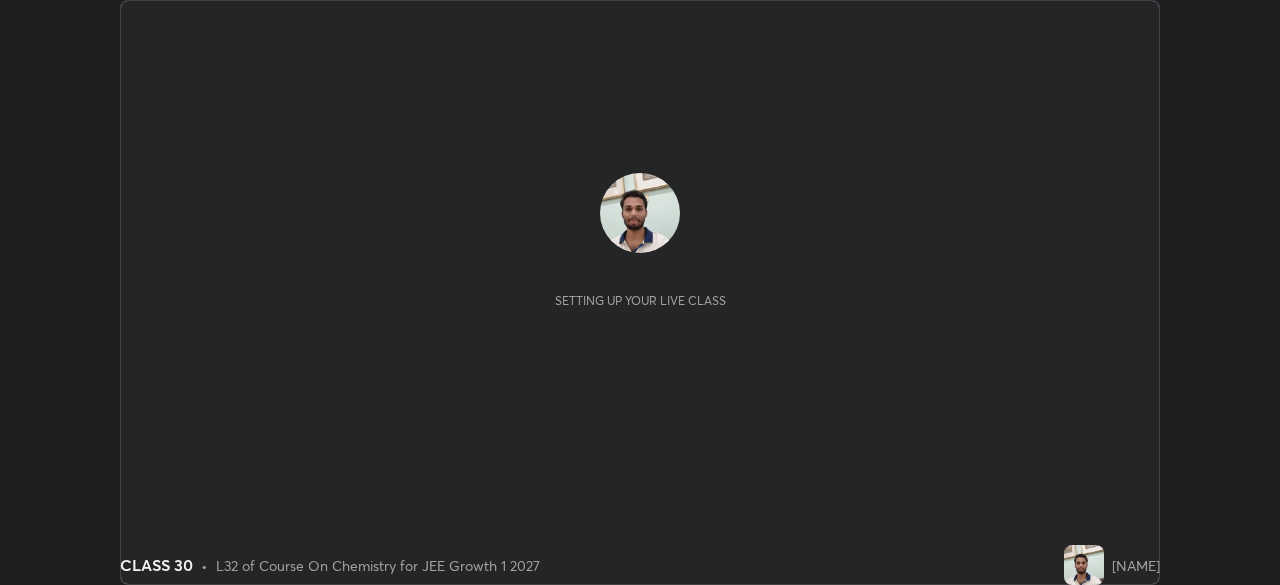 scroll, scrollTop: 0, scrollLeft: 0, axis: both 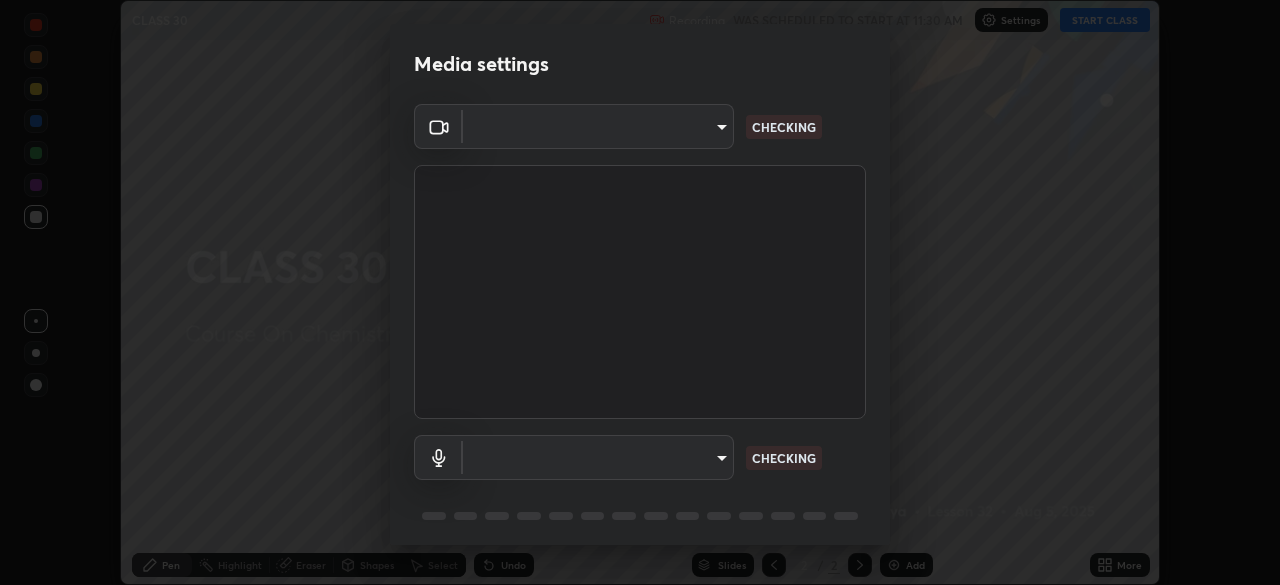 type on "85224a5ddb1d7c473c8089fb73f01f25a8fb598abb9b0335bd4e39e439134962" 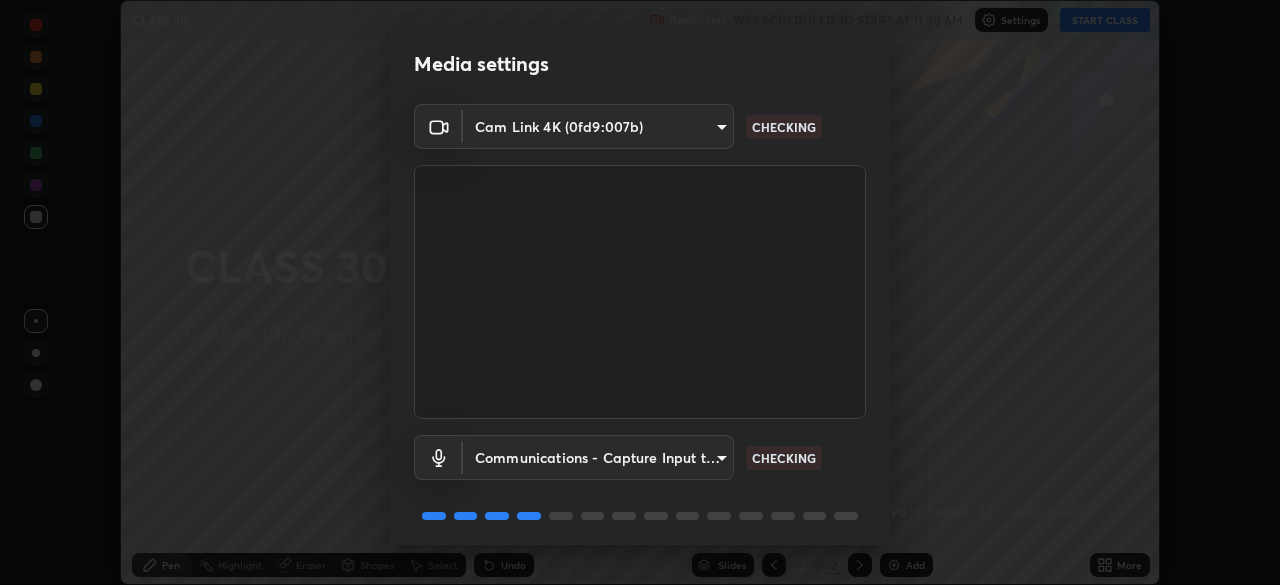 scroll, scrollTop: 71, scrollLeft: 0, axis: vertical 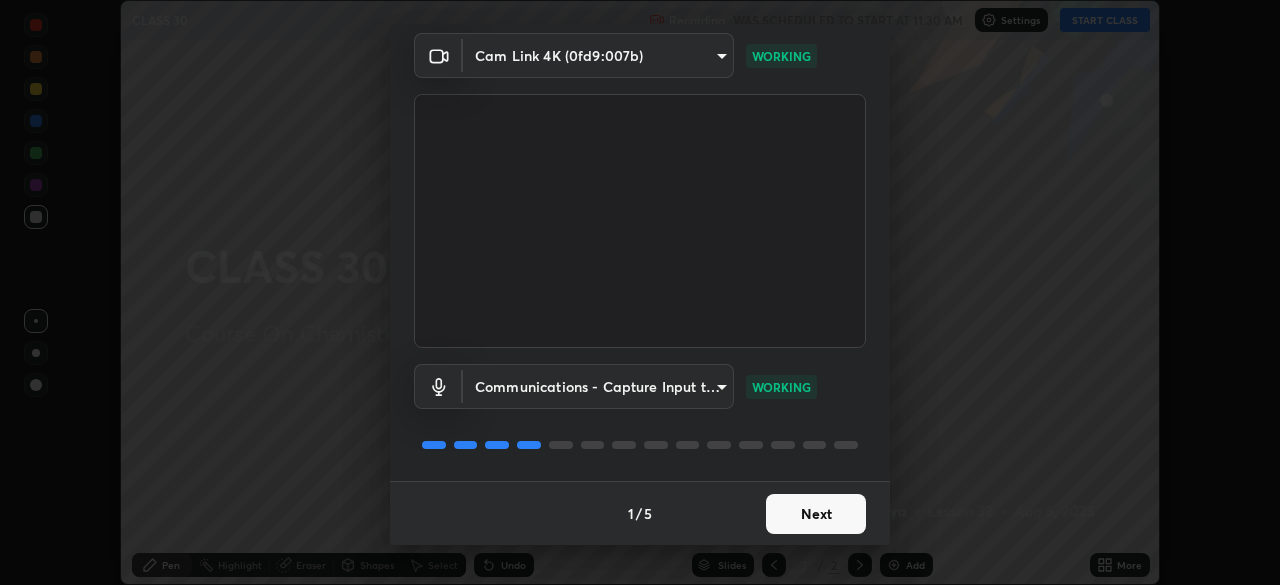 click on "Next" at bounding box center [816, 514] 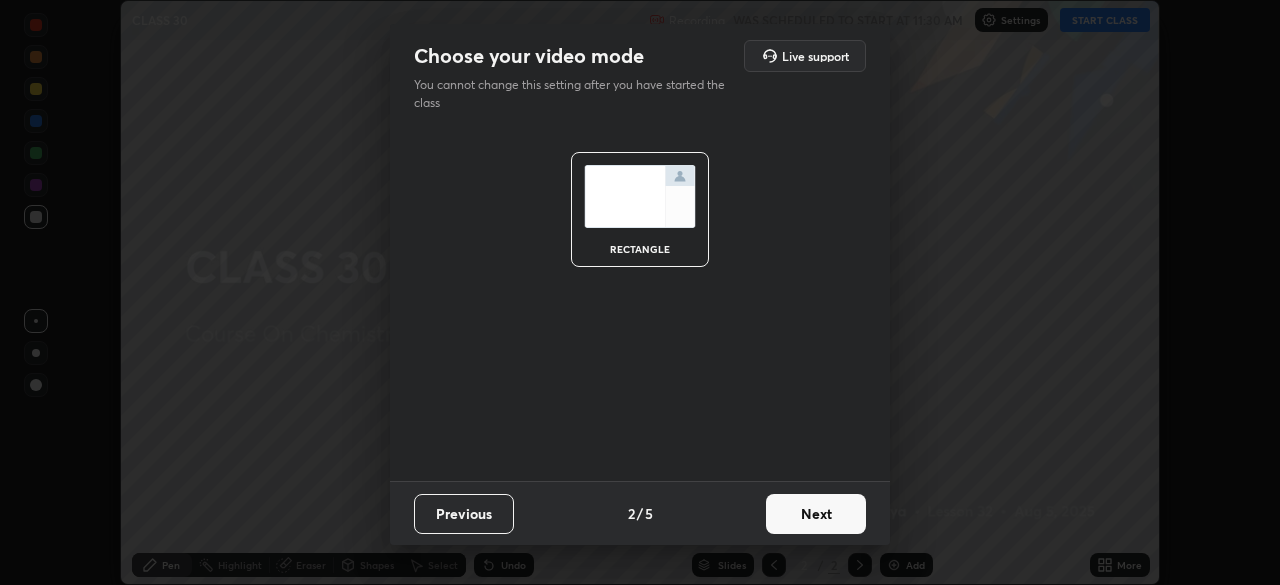 scroll, scrollTop: 0, scrollLeft: 0, axis: both 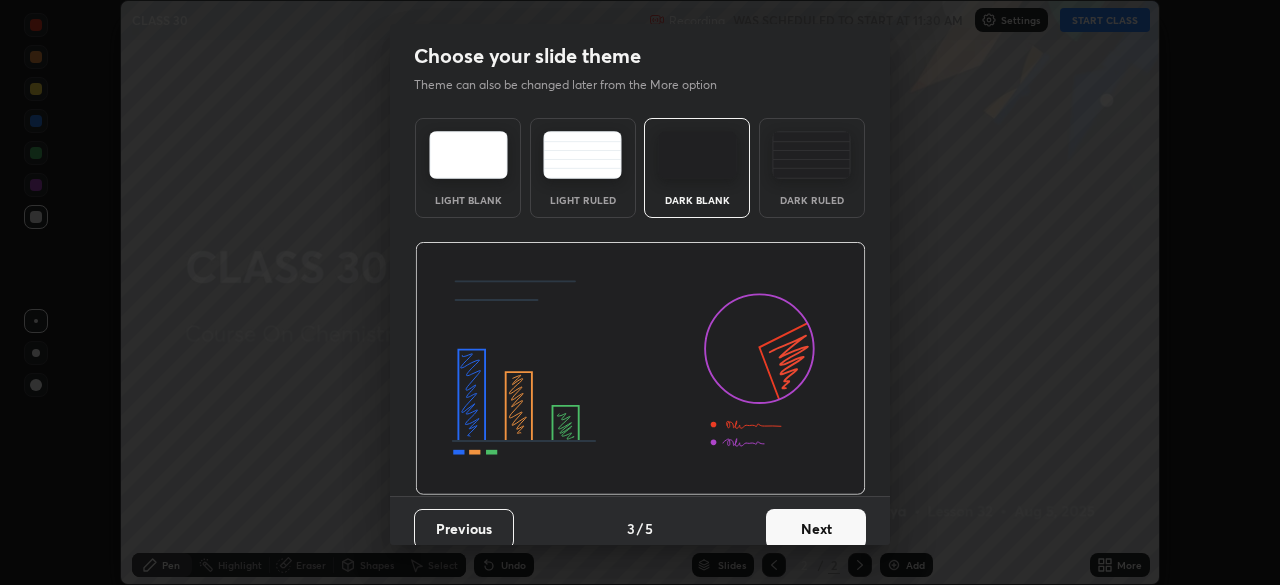 click on "Next" at bounding box center (816, 529) 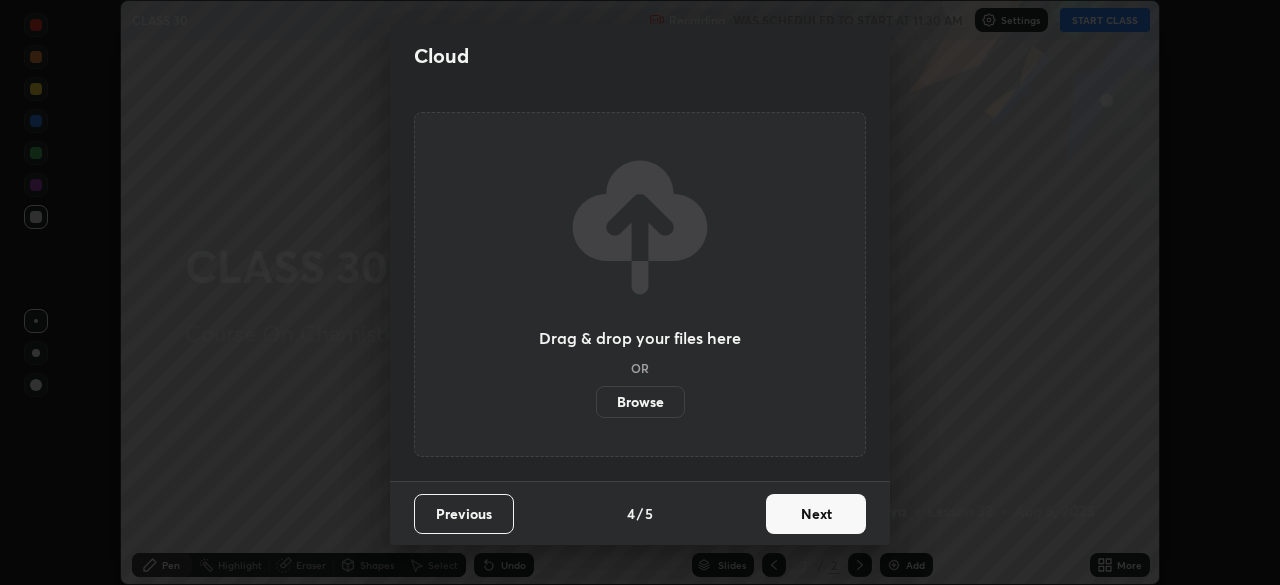 click on "Next" at bounding box center (816, 514) 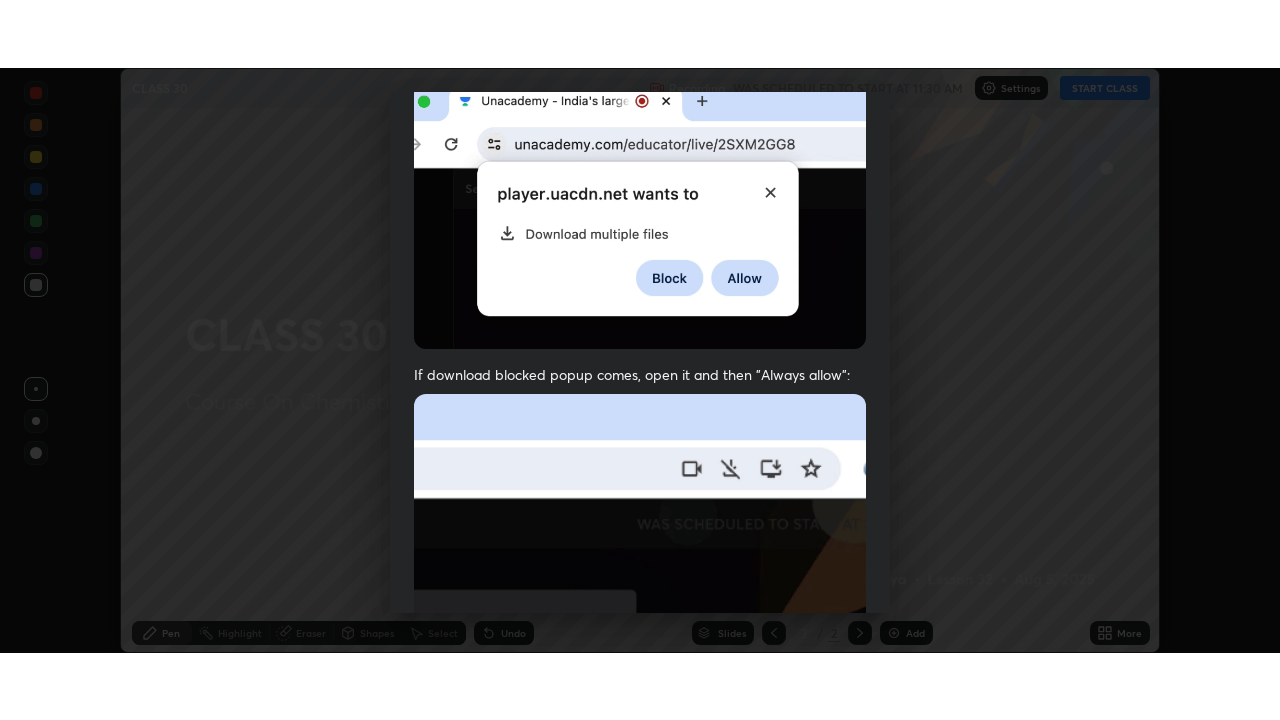 scroll, scrollTop: 479, scrollLeft: 0, axis: vertical 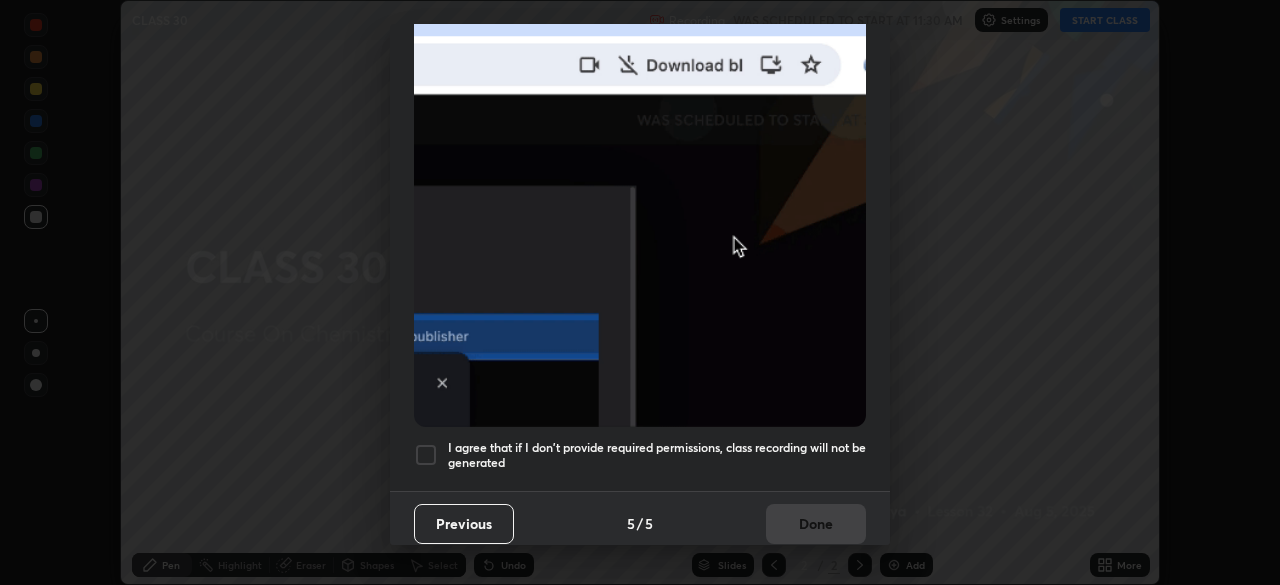click at bounding box center (426, 455) 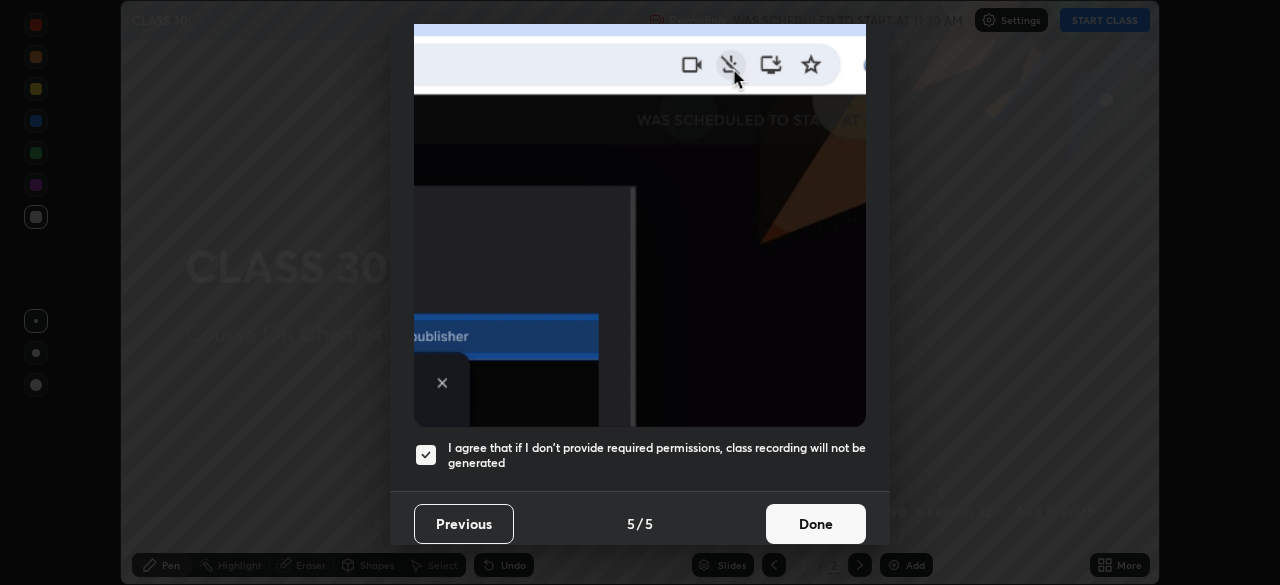 click on "Done" at bounding box center (816, 524) 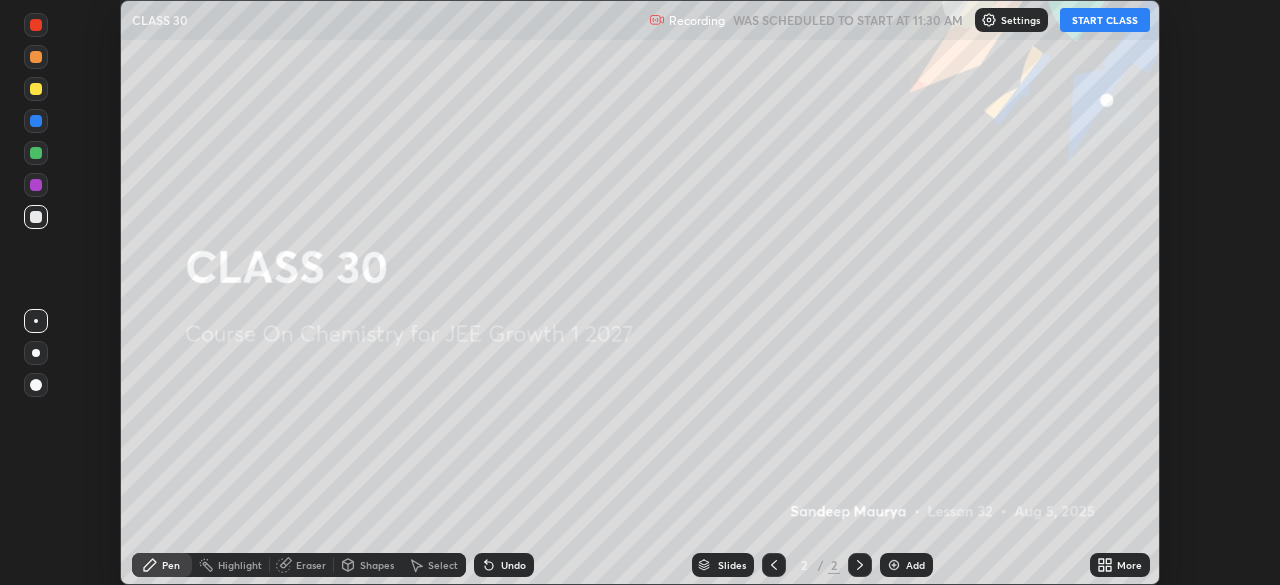click on "START CLASS" at bounding box center (1105, 20) 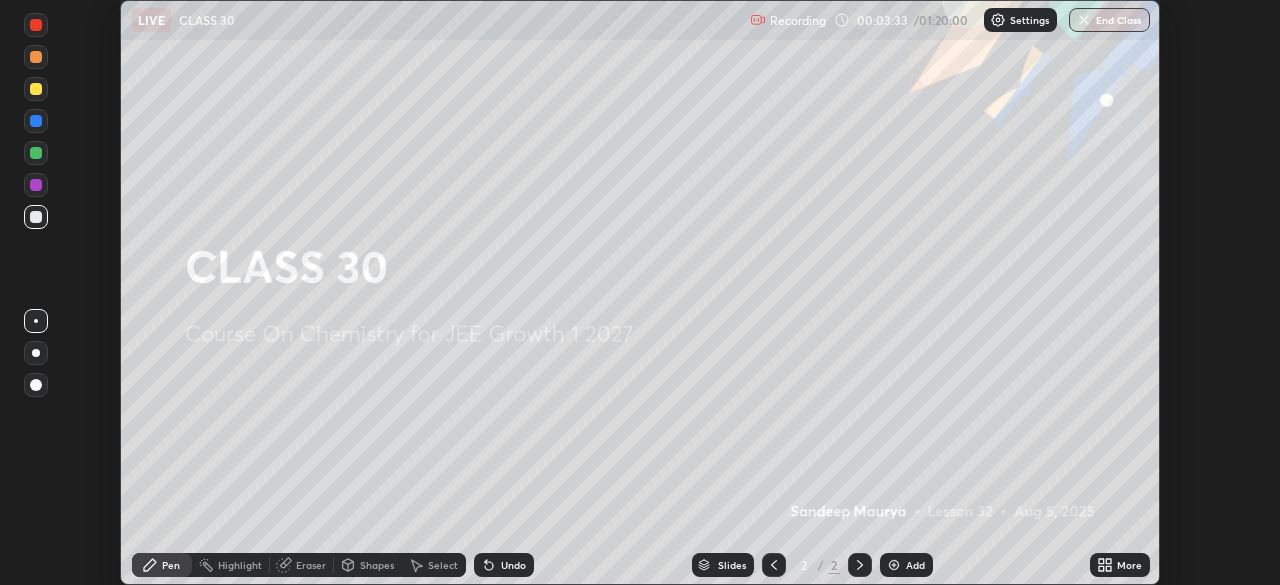 click 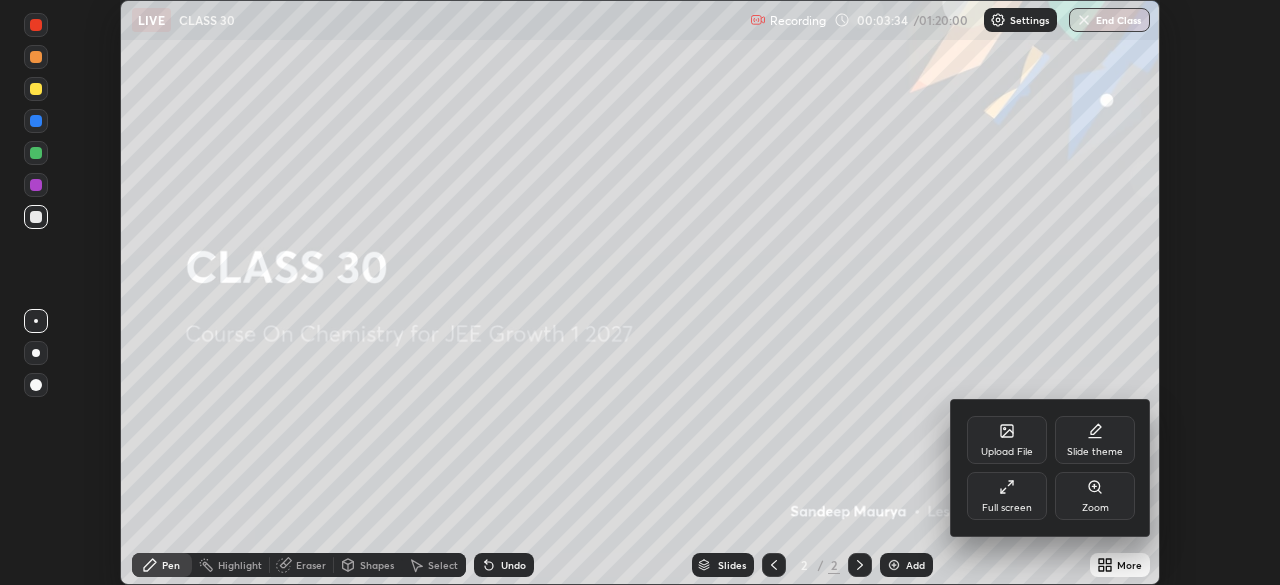 click on "Full screen" at bounding box center [1007, 496] 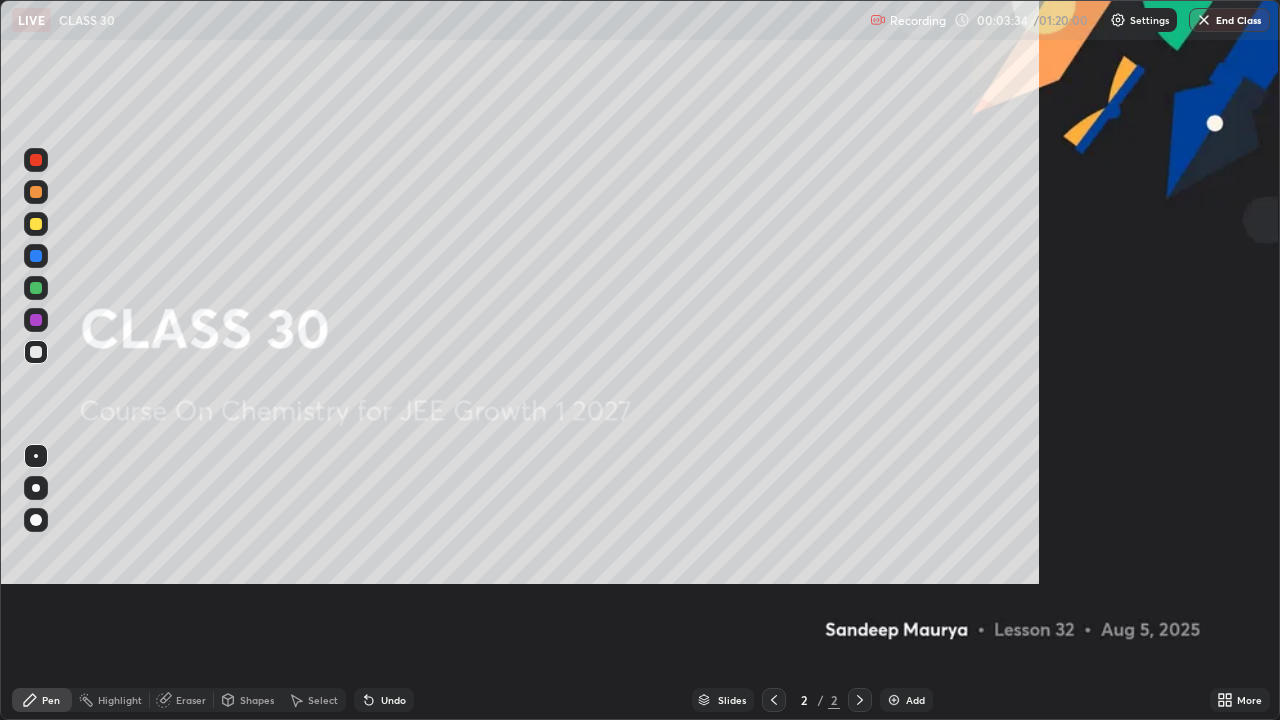 scroll, scrollTop: 99280, scrollLeft: 98720, axis: both 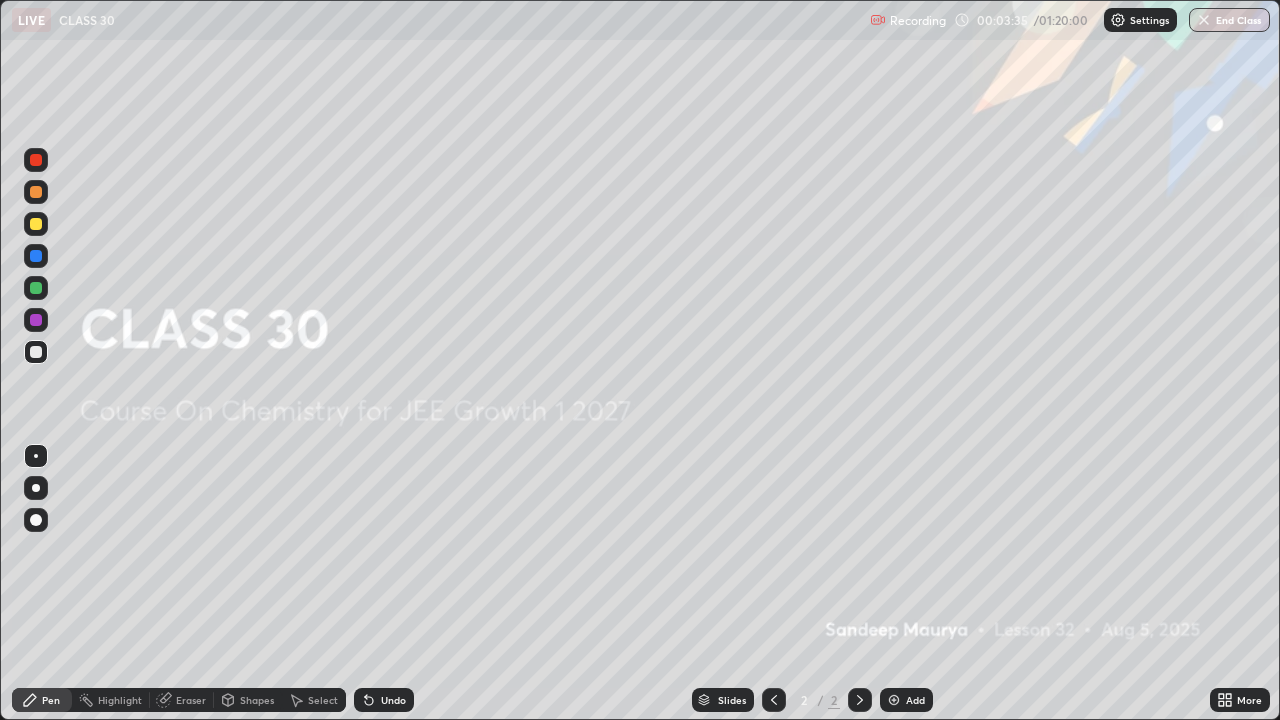 click at bounding box center [894, 700] 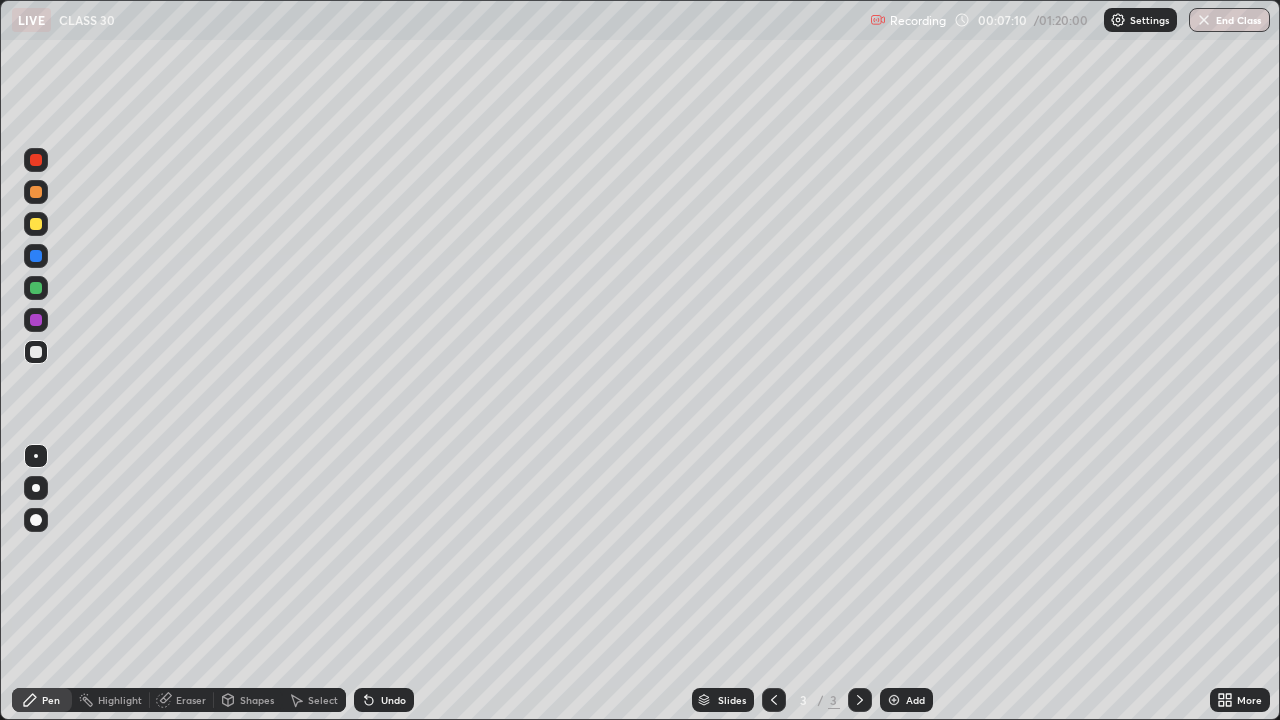 click at bounding box center [36, 192] 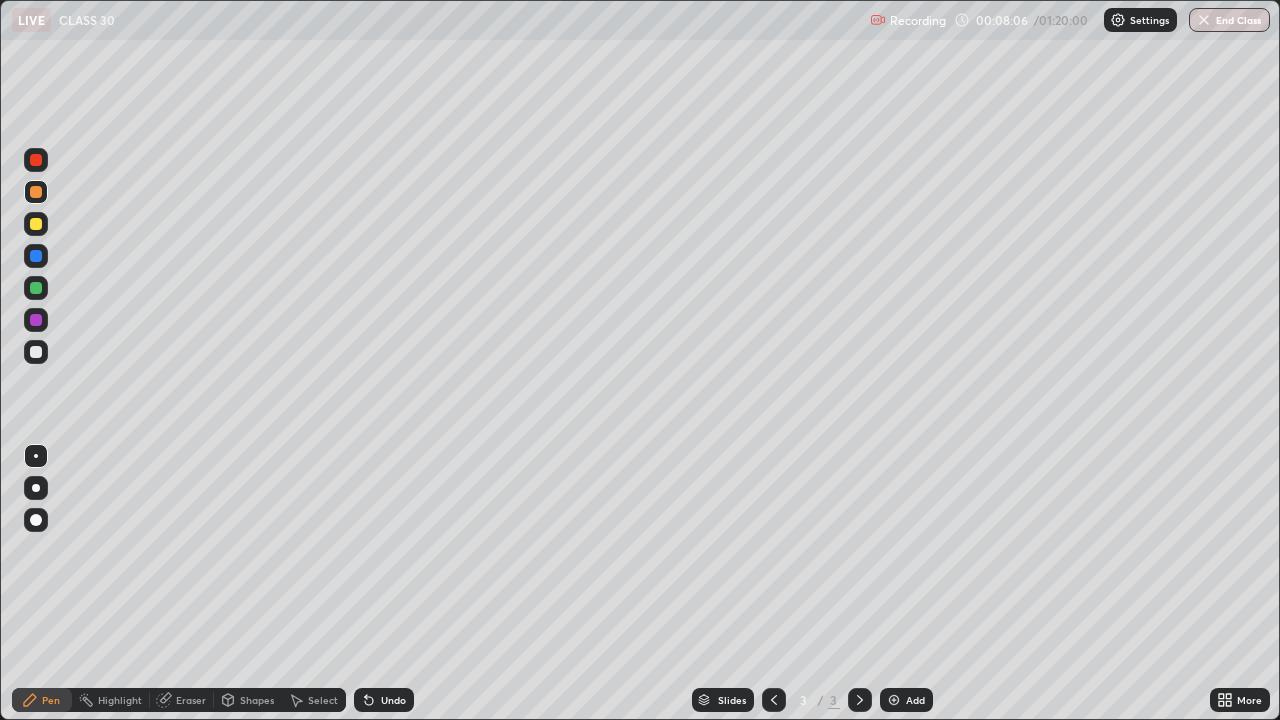 click at bounding box center (36, 320) 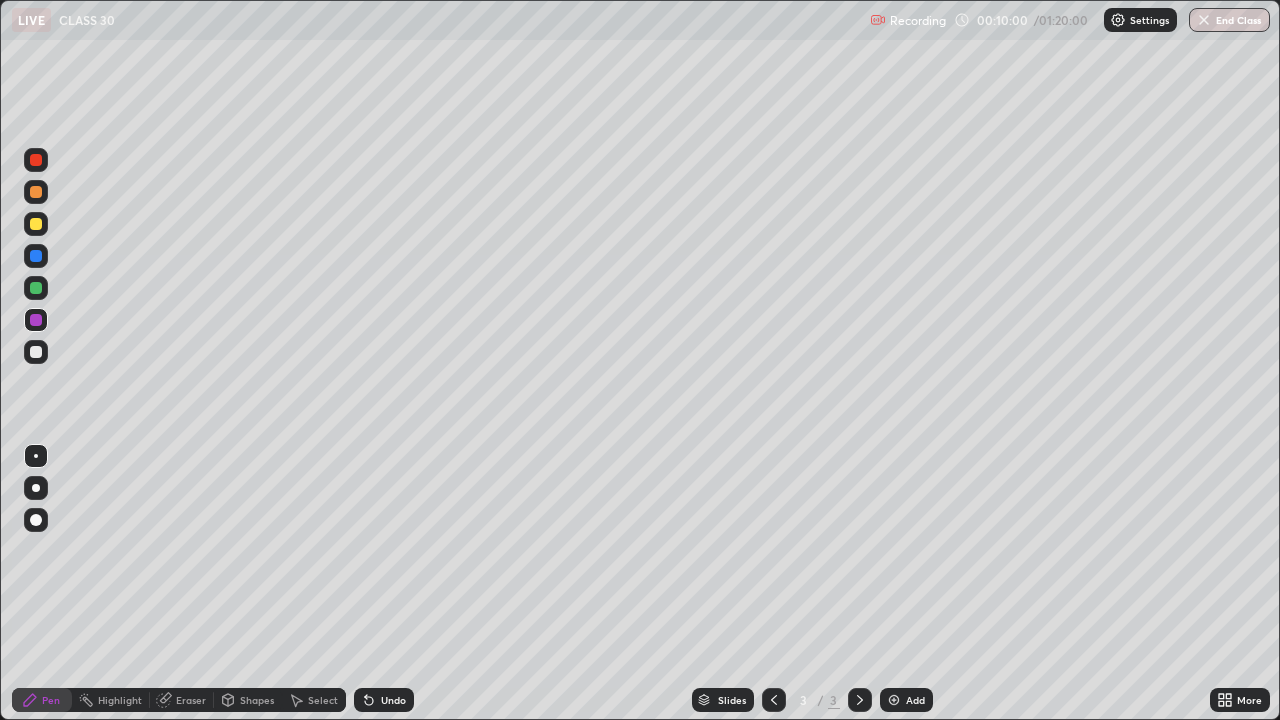 click at bounding box center [894, 700] 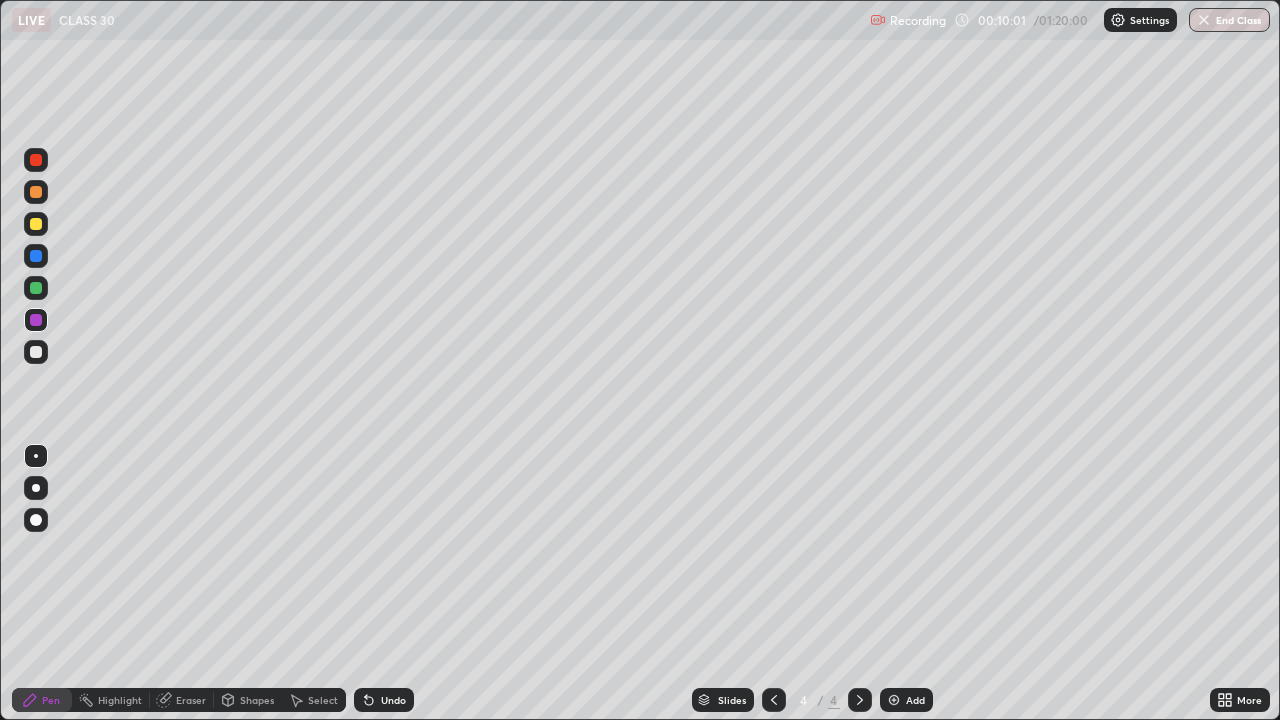 click at bounding box center [36, 352] 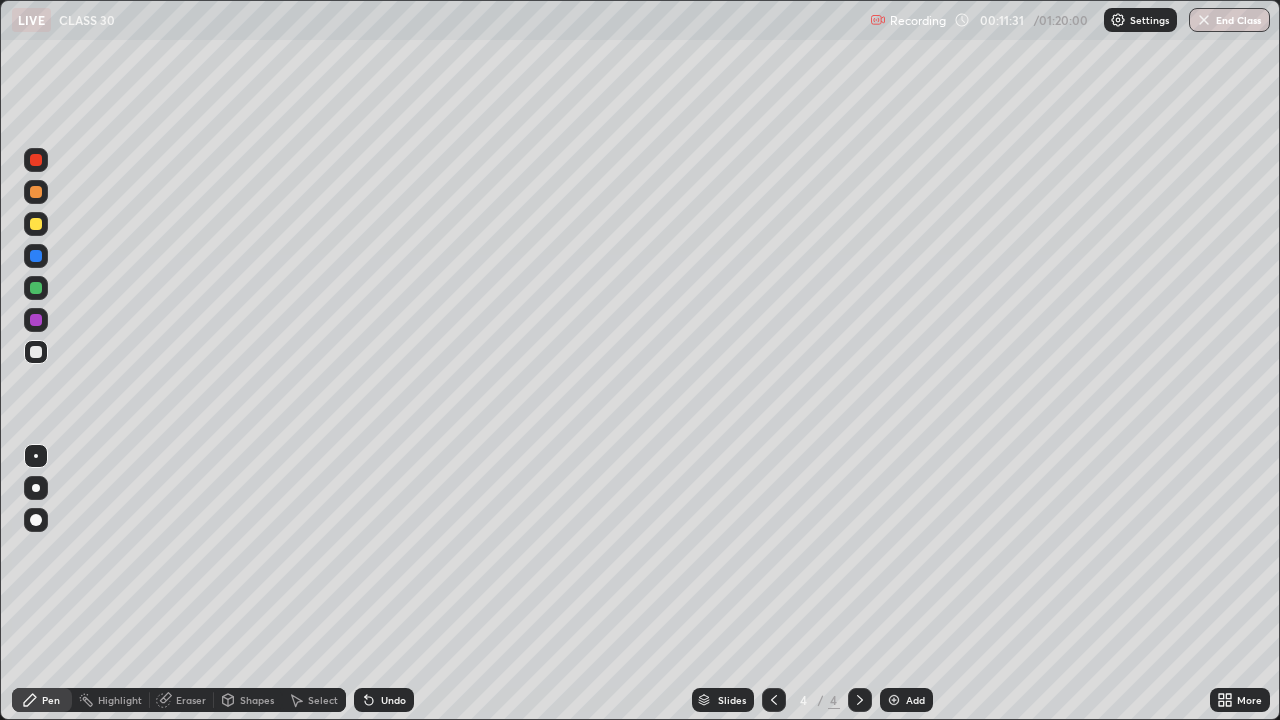 click on "Undo" at bounding box center (393, 700) 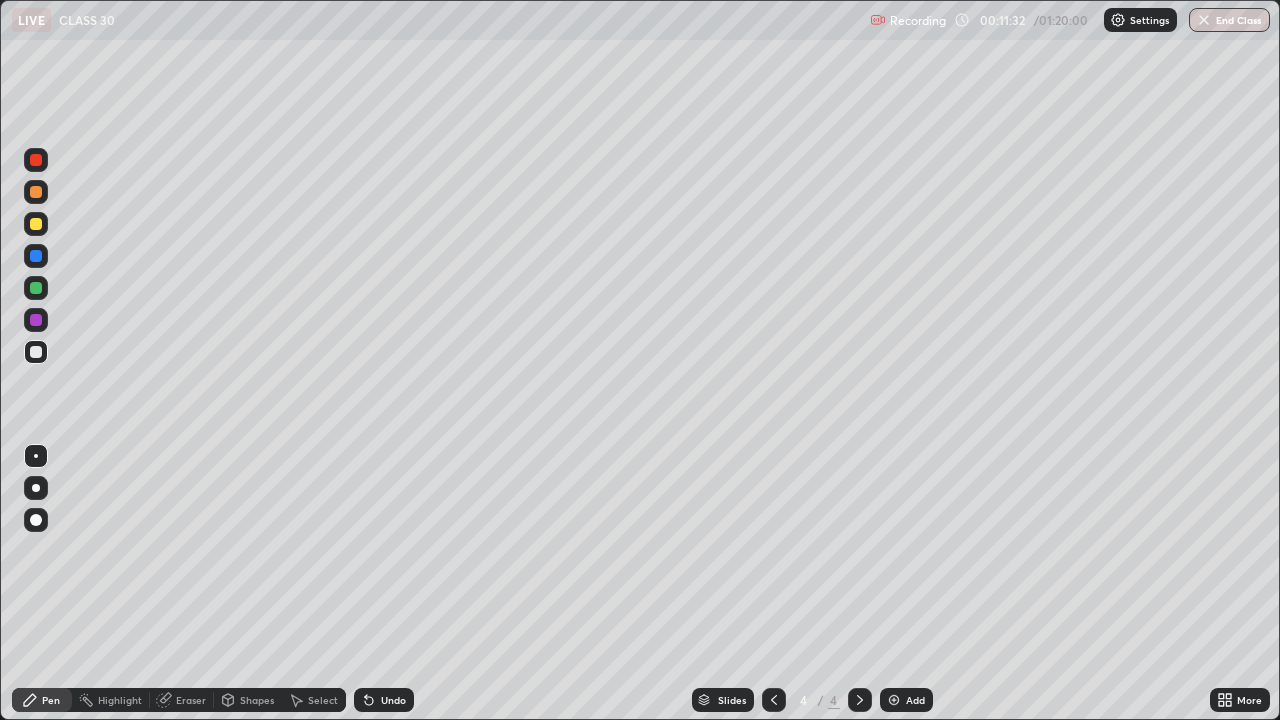 click on "Undo" at bounding box center [384, 700] 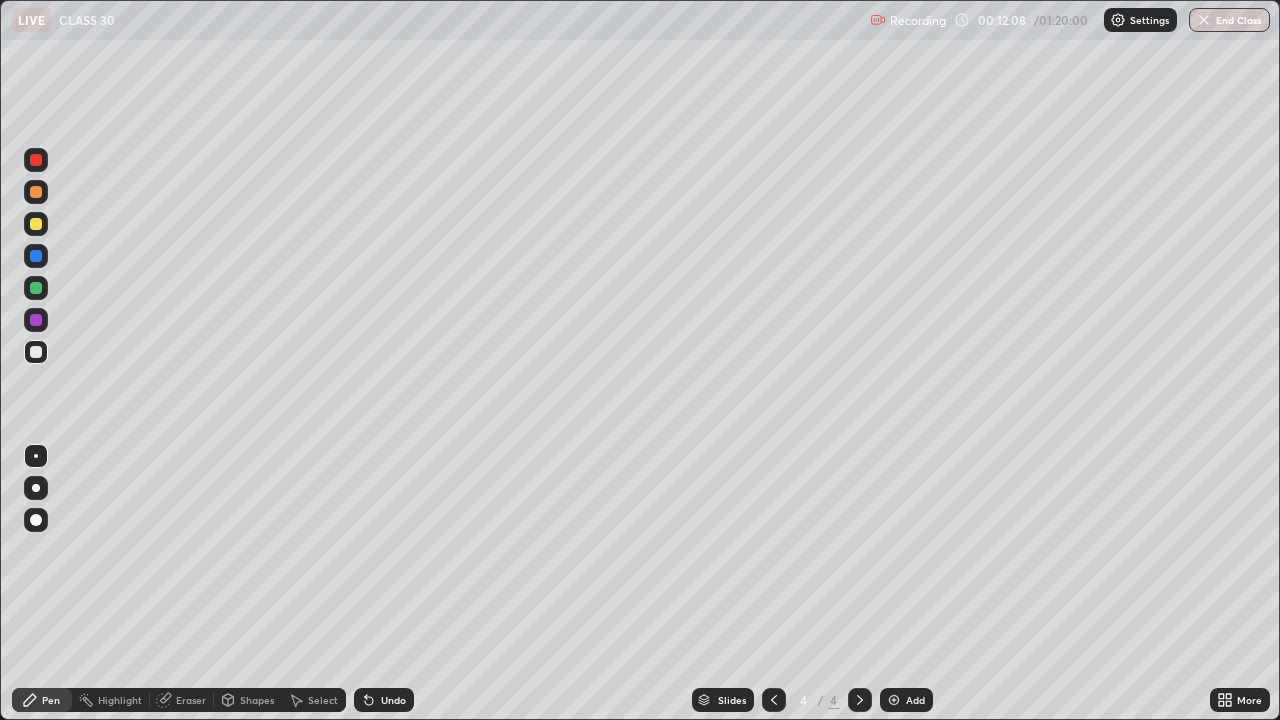 click at bounding box center (774, 700) 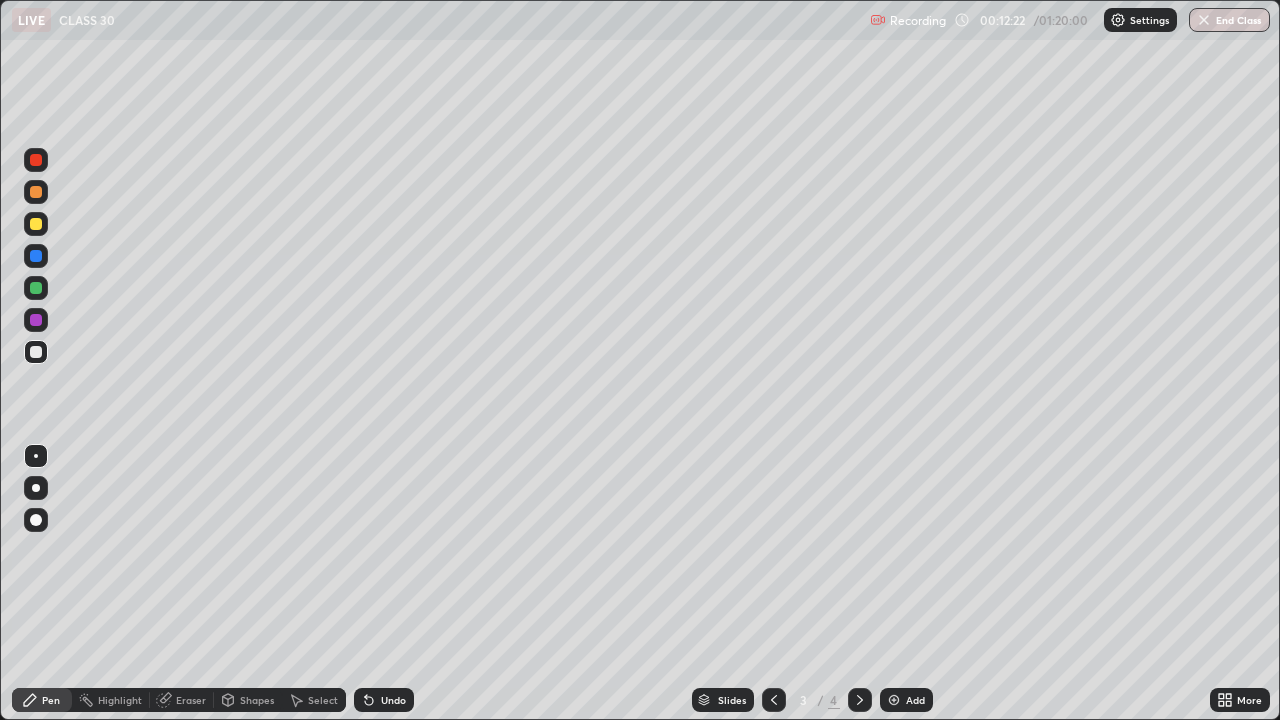 click 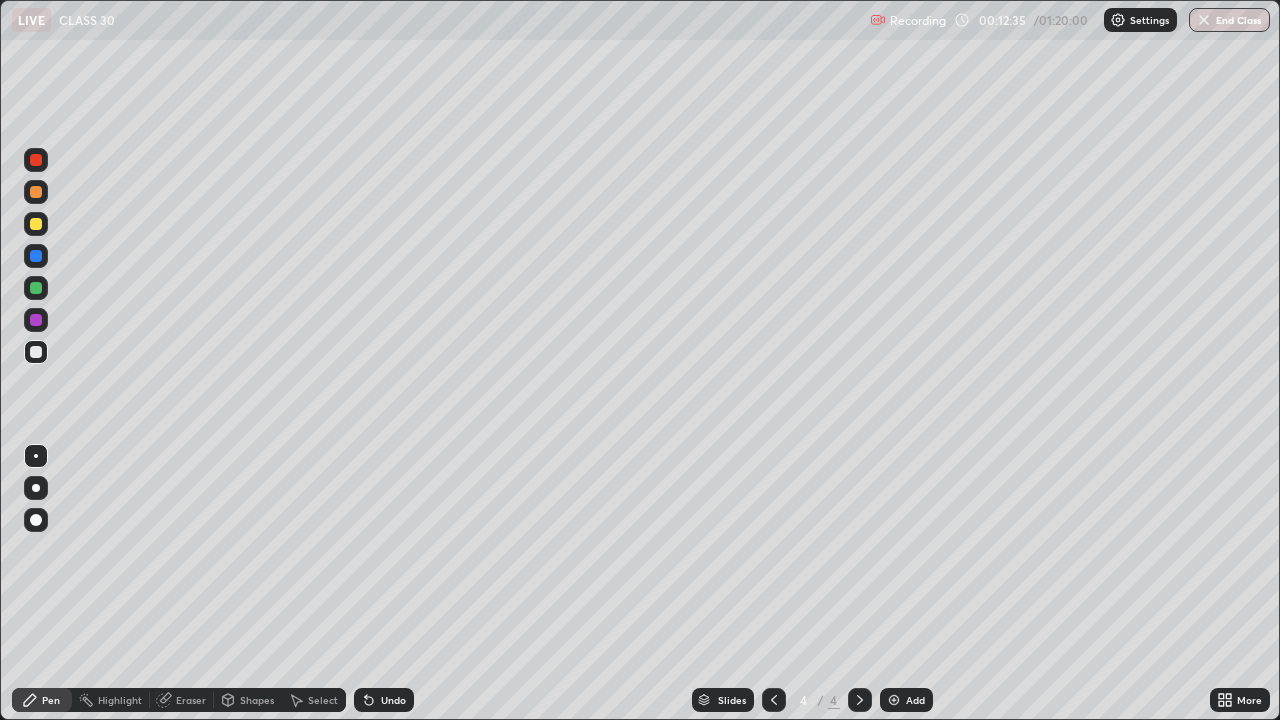 click 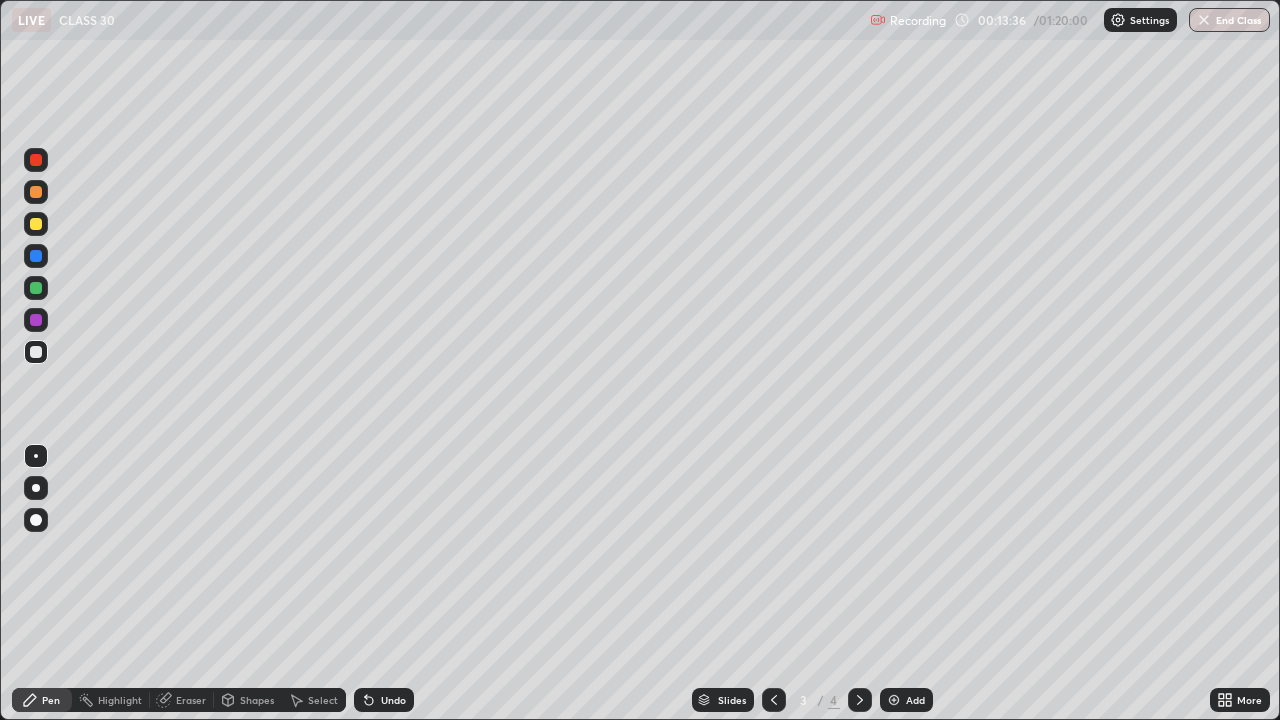 click 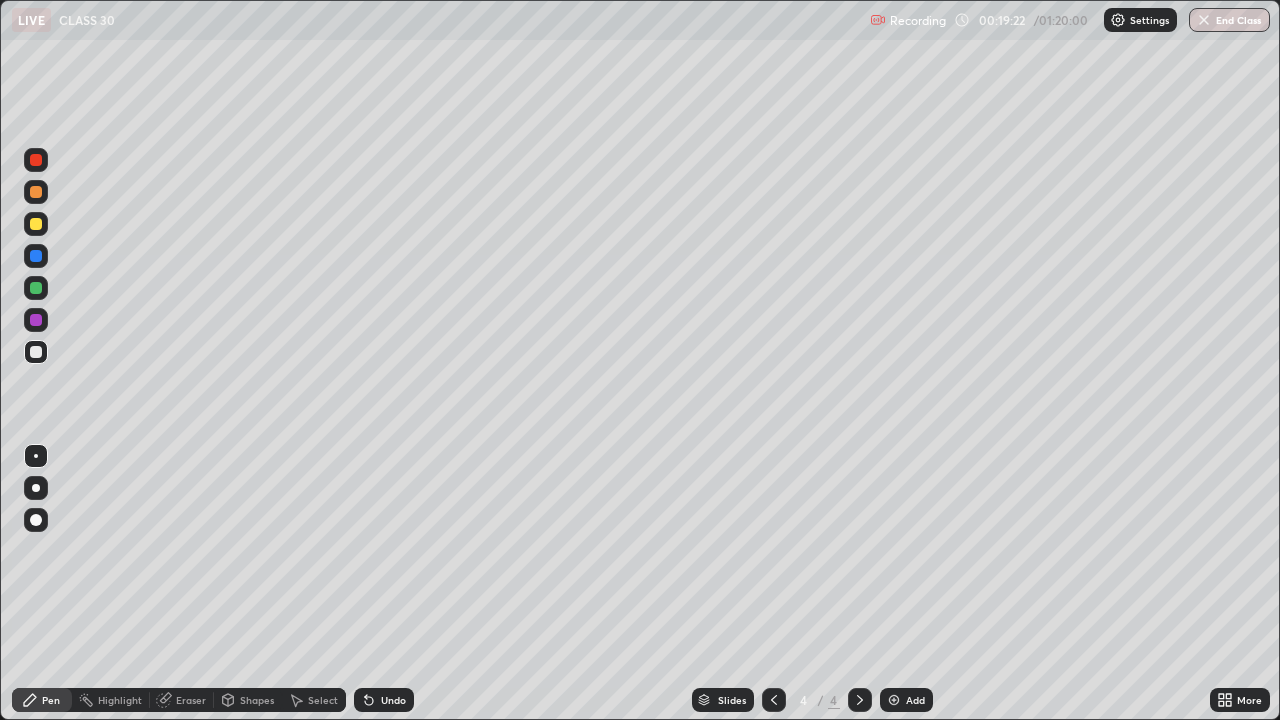 click at bounding box center (36, 224) 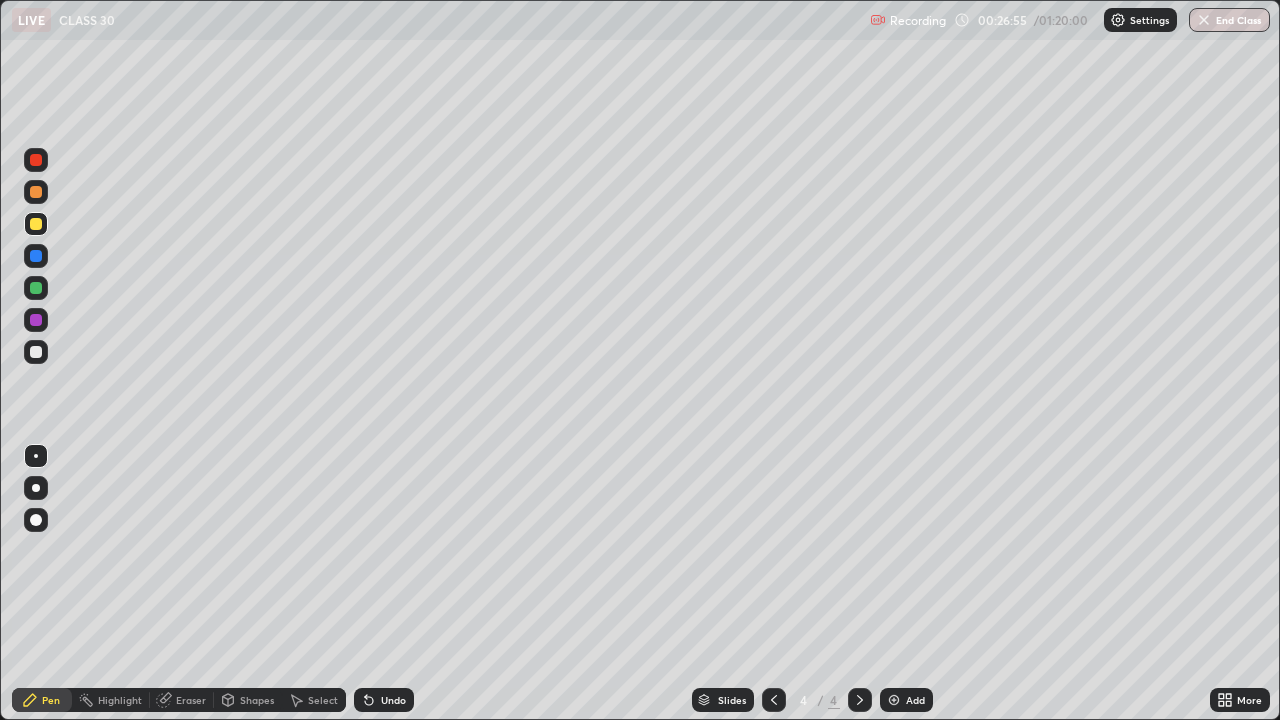 click on "Eraser" at bounding box center [191, 700] 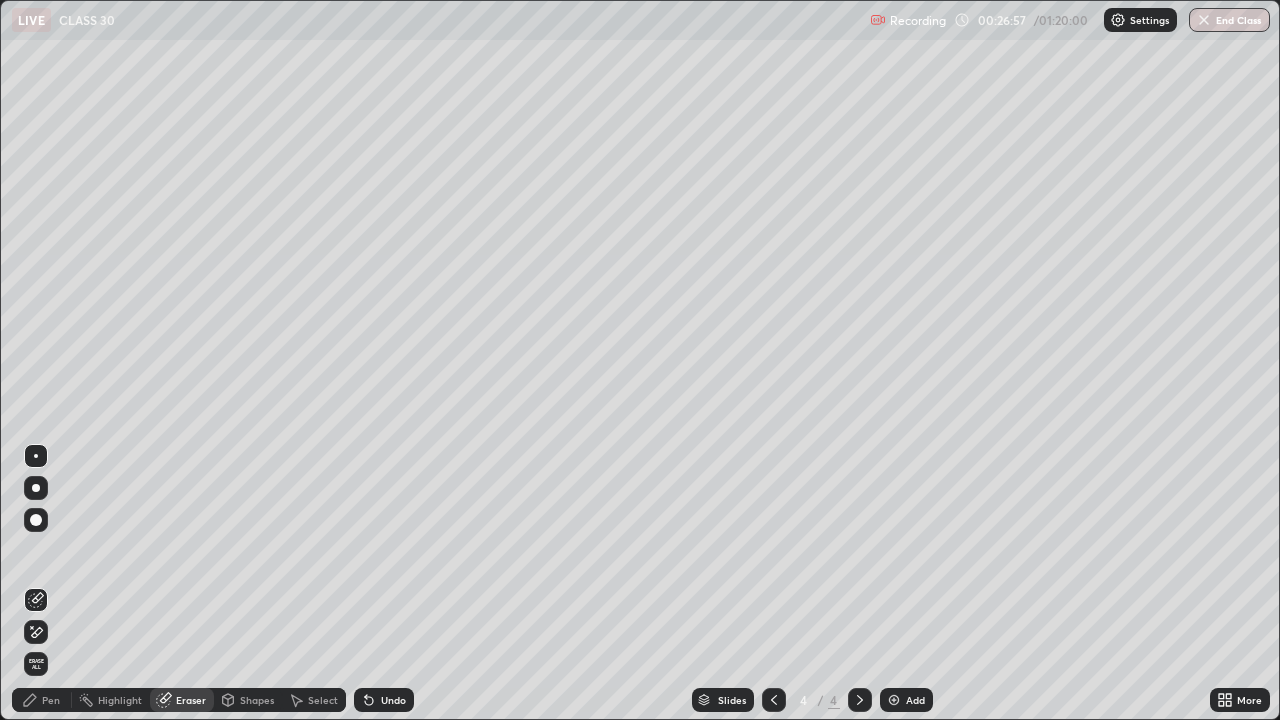 click on "Pen" at bounding box center [51, 700] 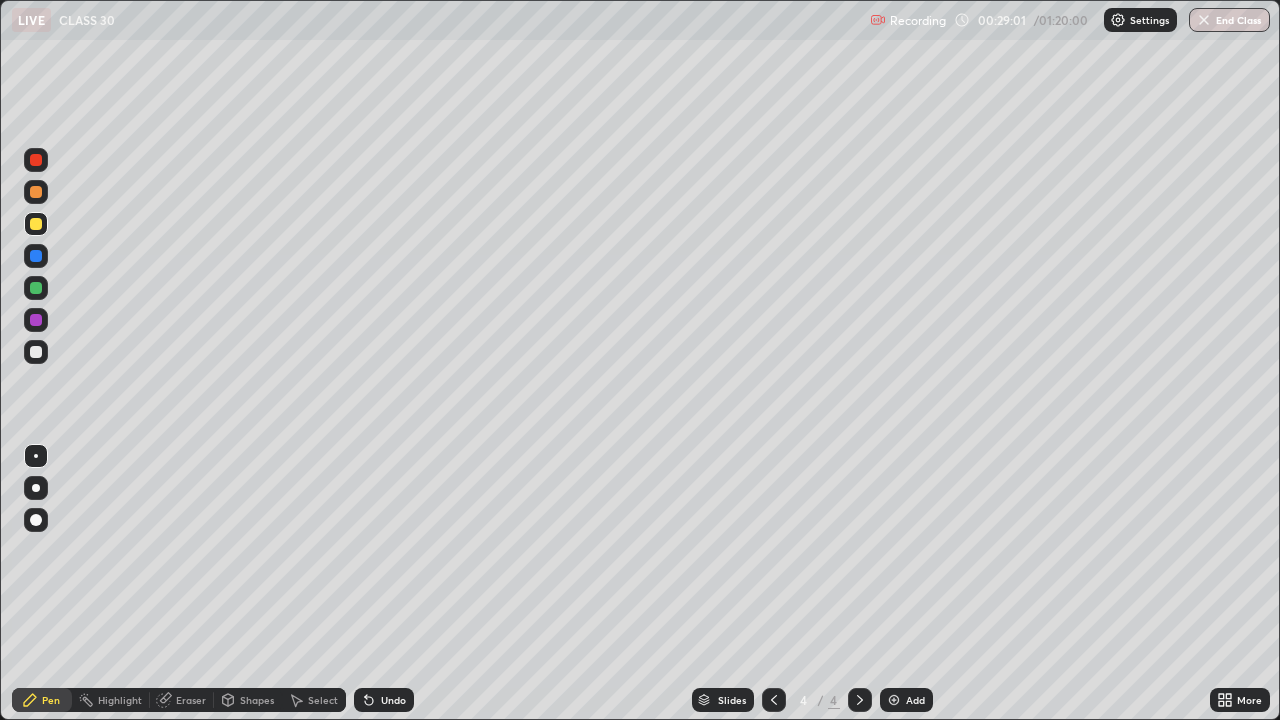 click on "Add" at bounding box center (906, 700) 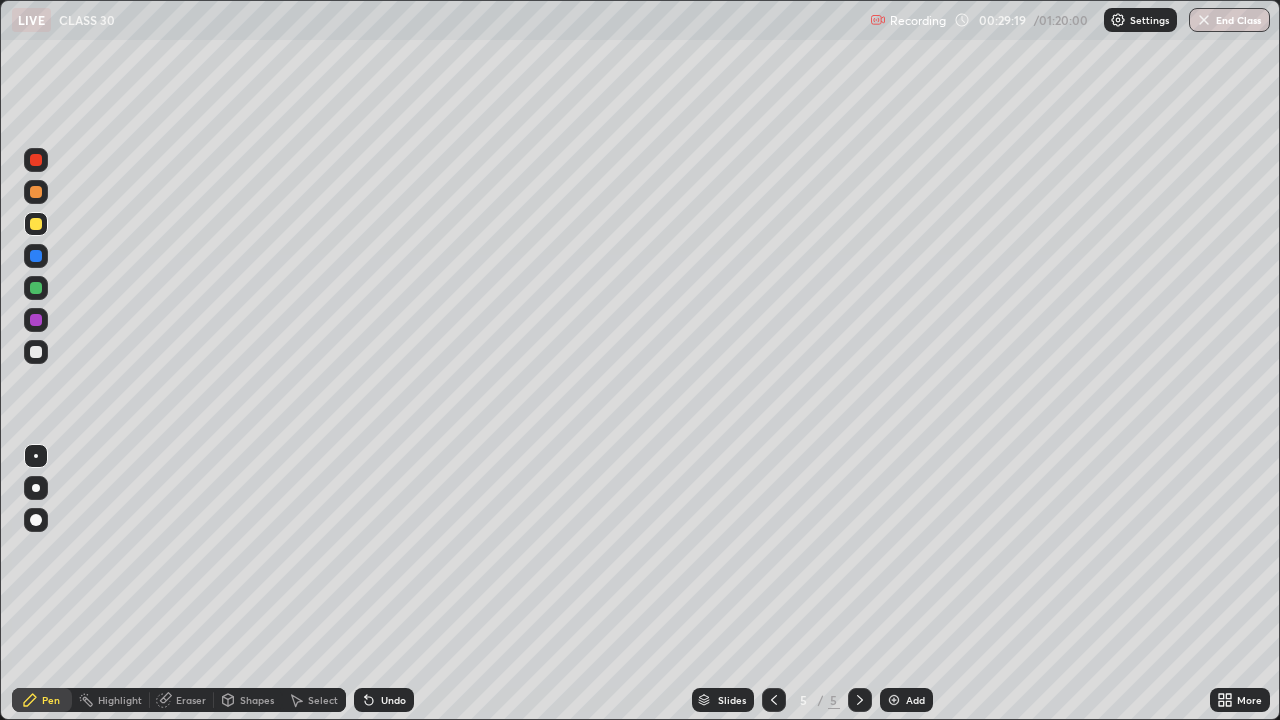 click at bounding box center (36, 256) 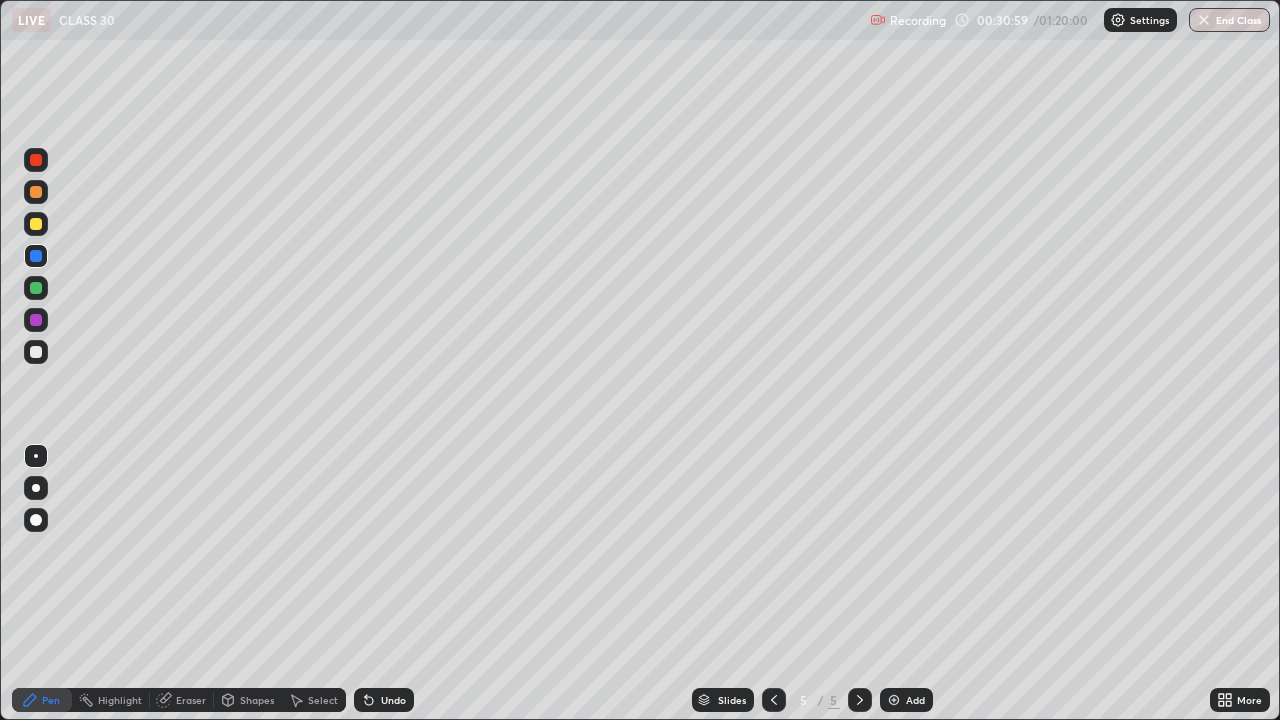 click at bounding box center (894, 700) 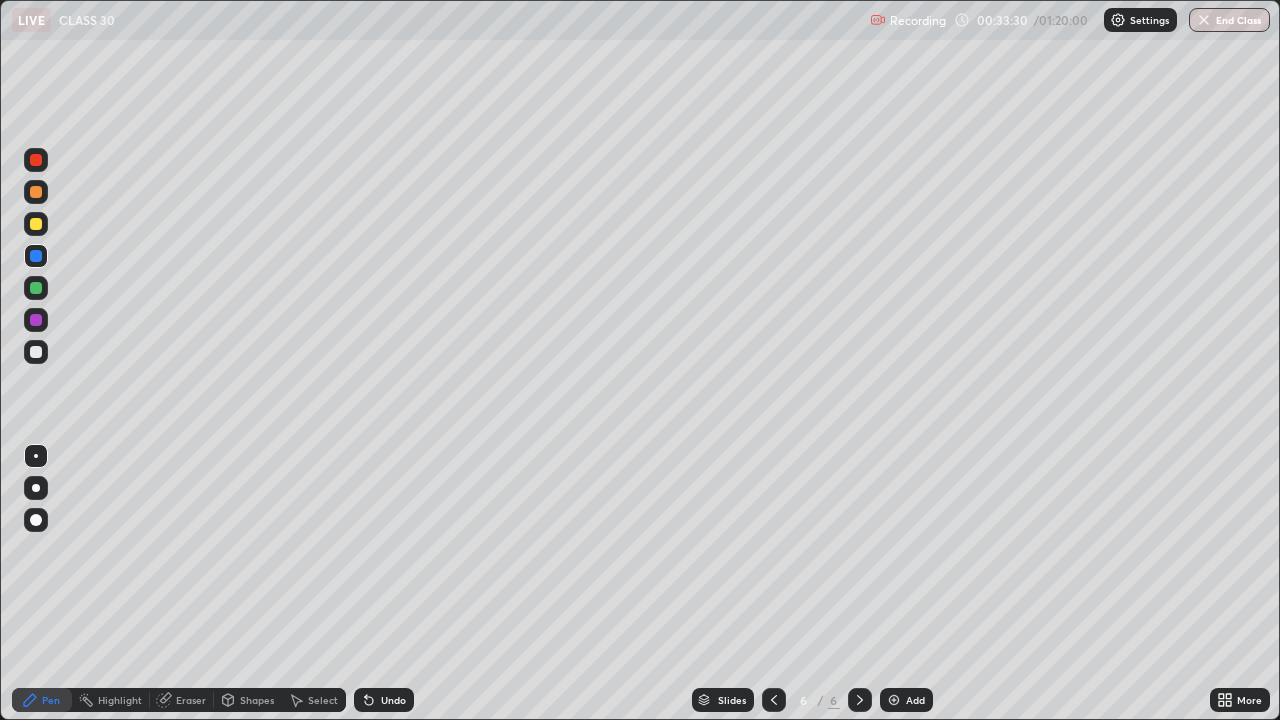 click at bounding box center (36, 224) 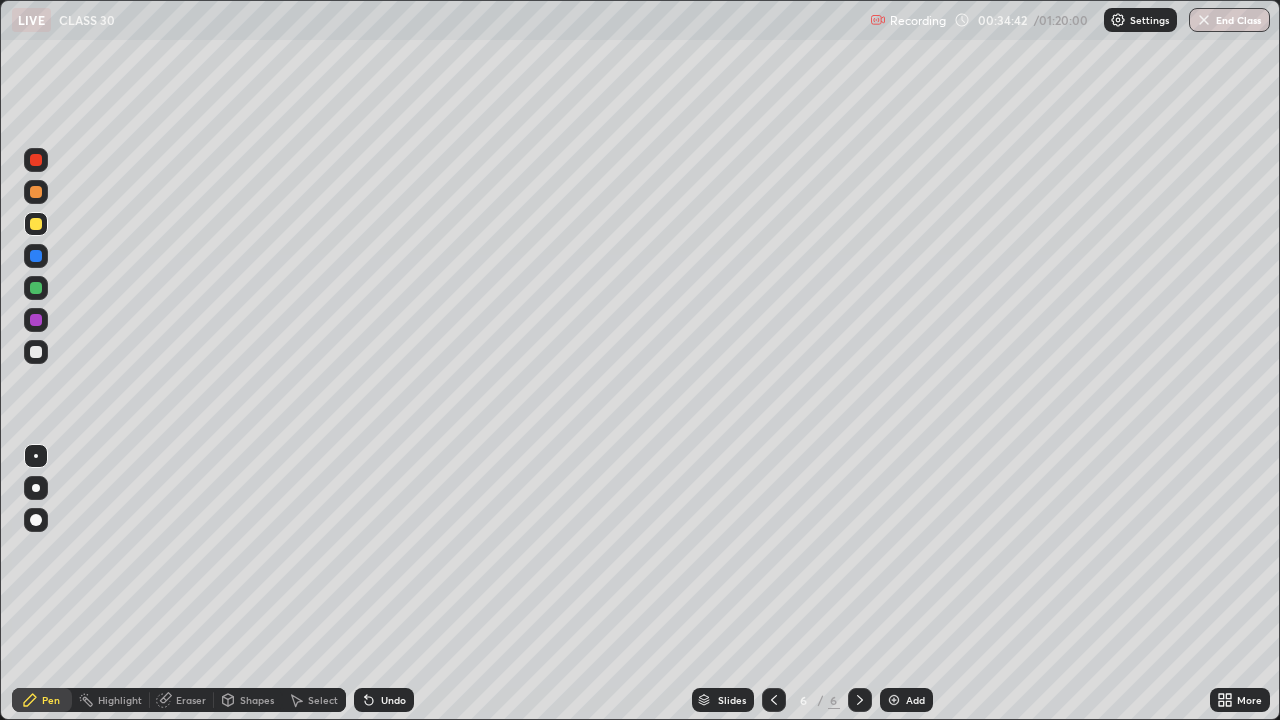 click at bounding box center (36, 320) 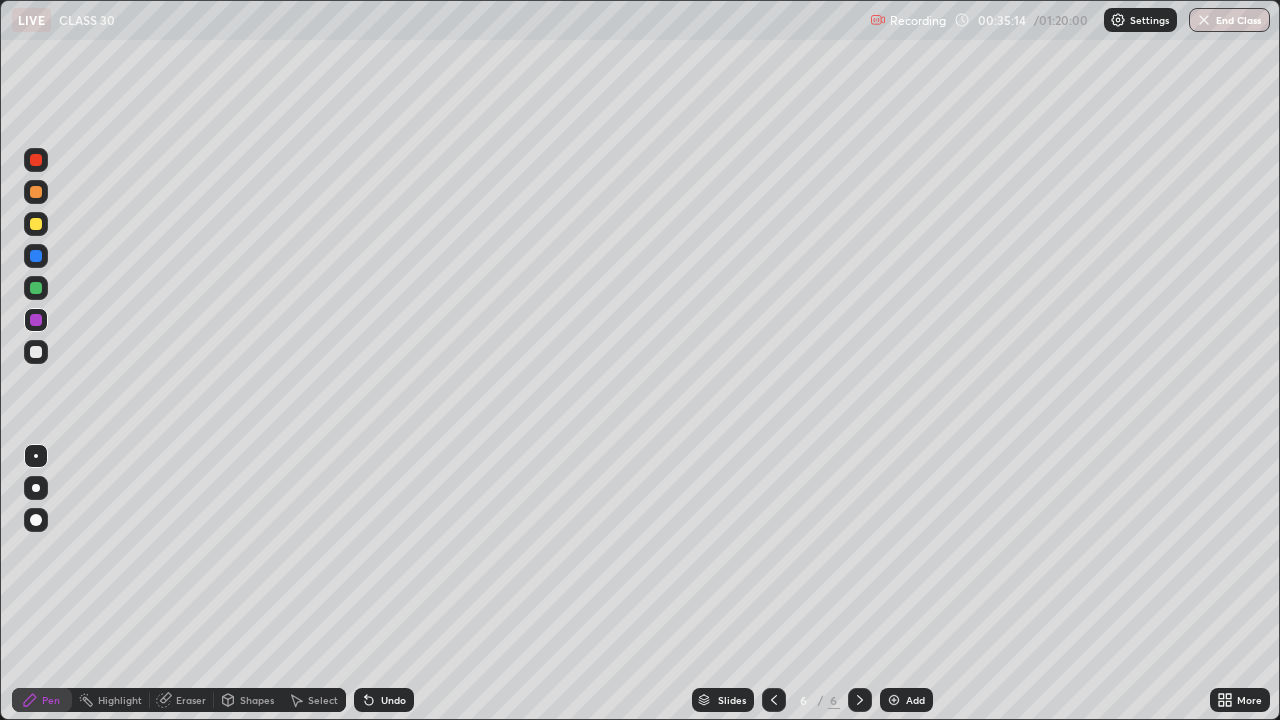 click at bounding box center (36, 224) 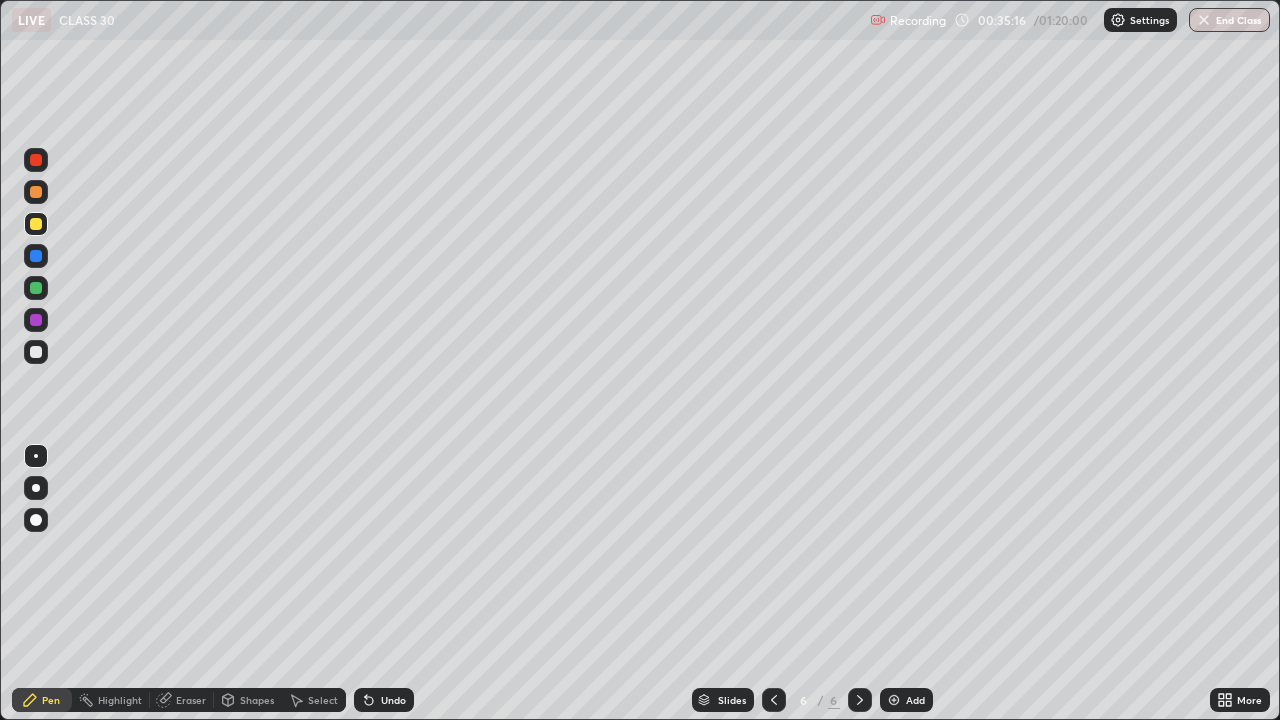 click at bounding box center (36, 192) 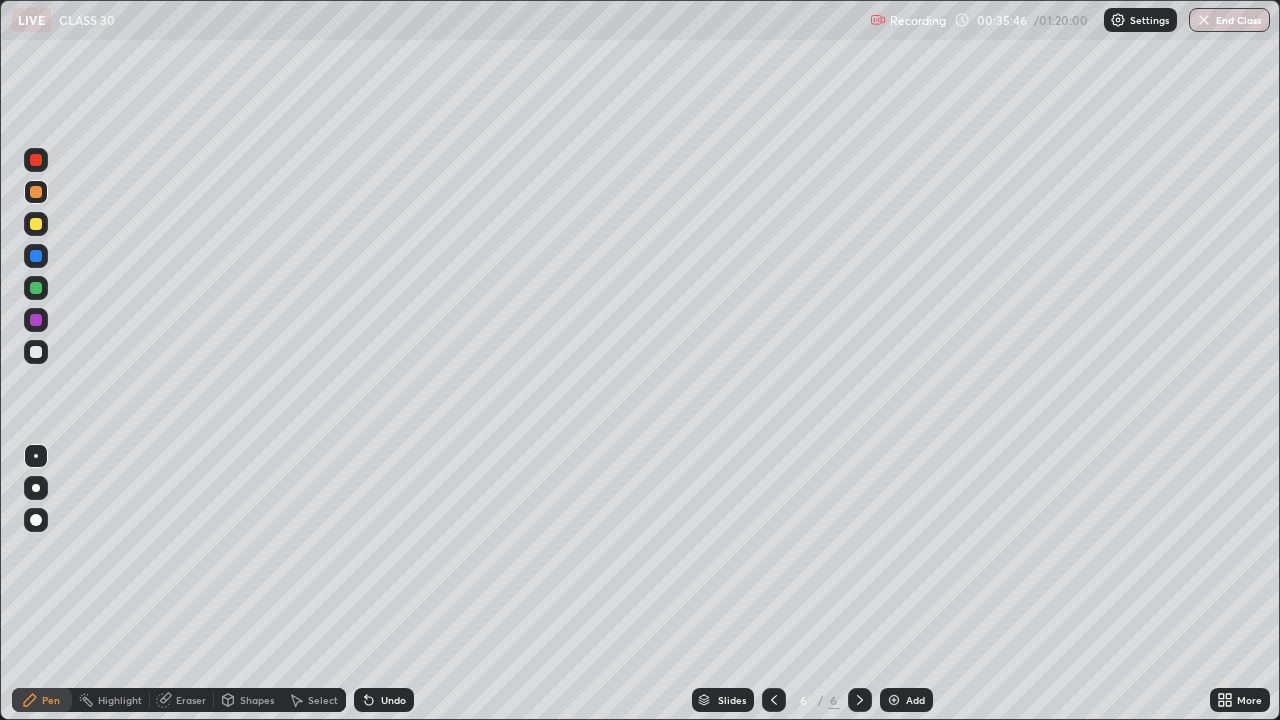 click at bounding box center [36, 224] 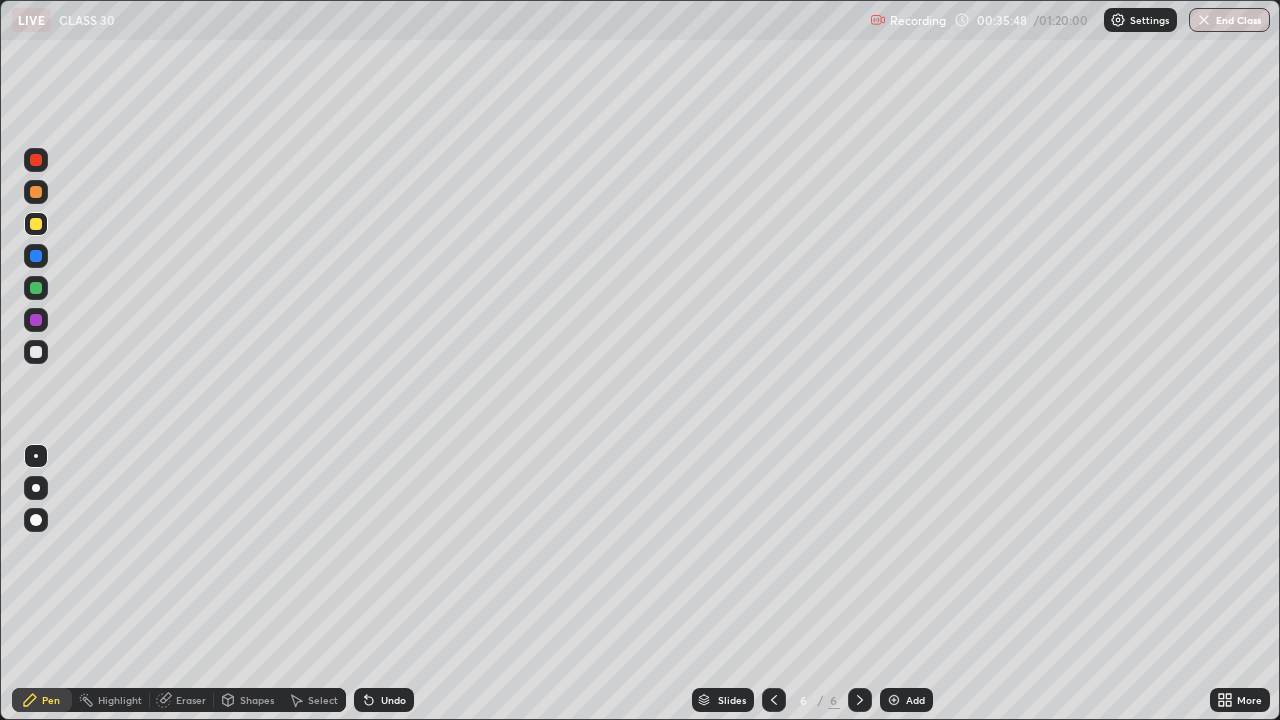 click at bounding box center (36, 320) 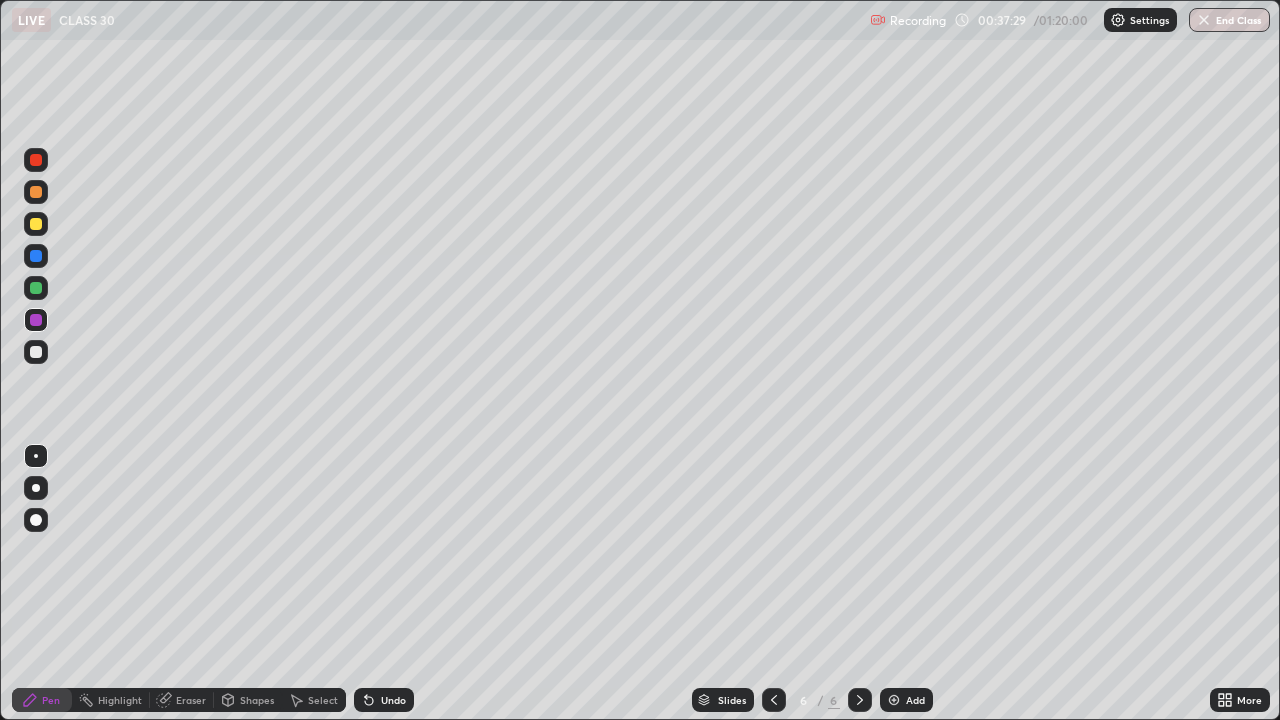 click at bounding box center [36, 256] 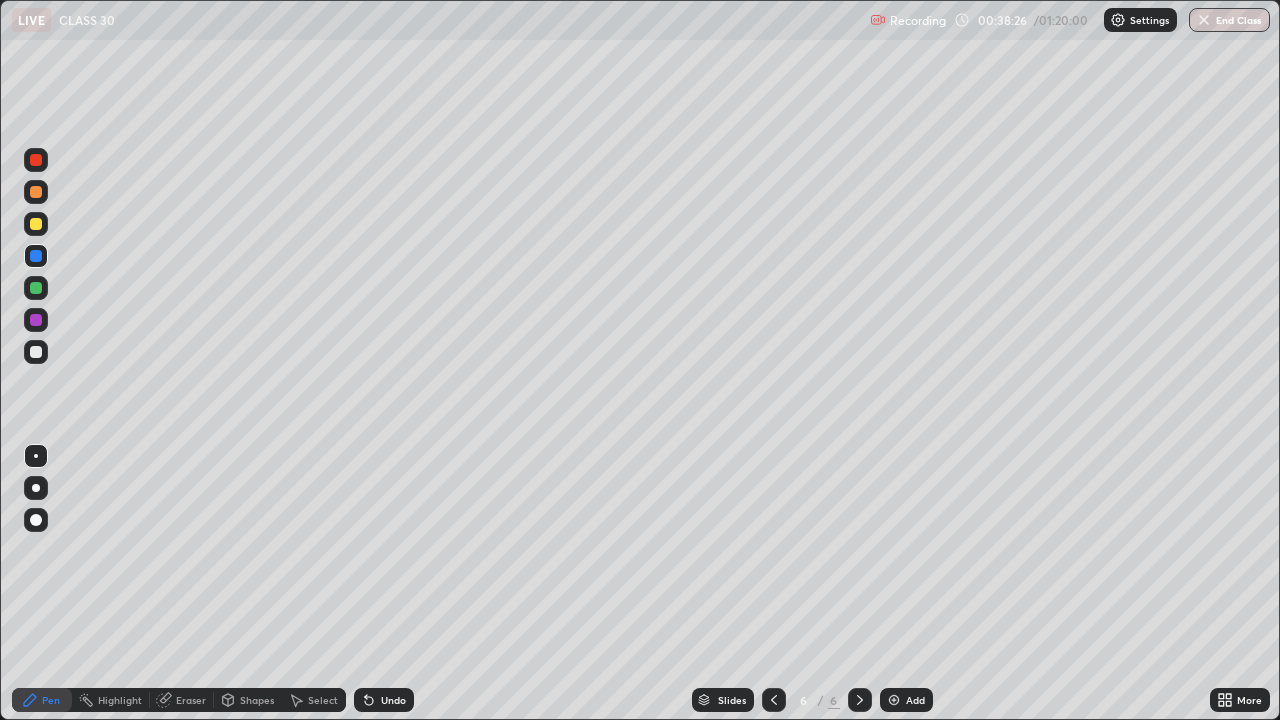 click at bounding box center (894, 700) 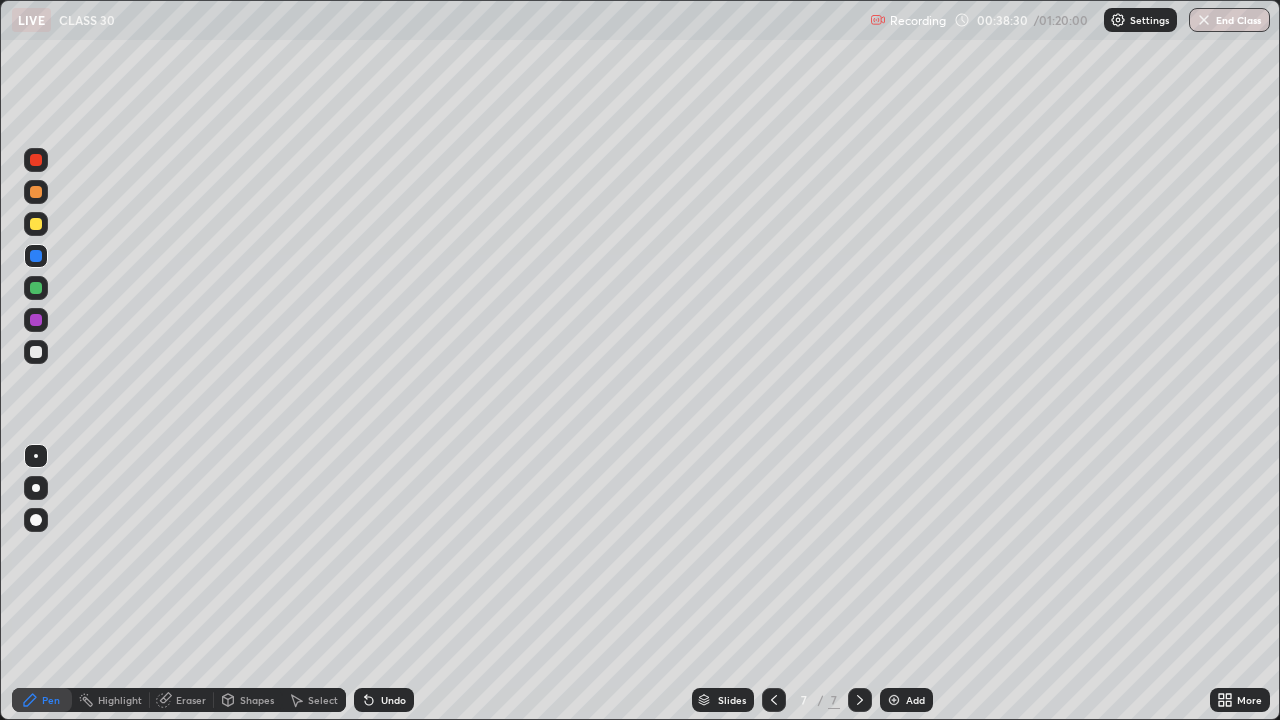 click at bounding box center (36, 224) 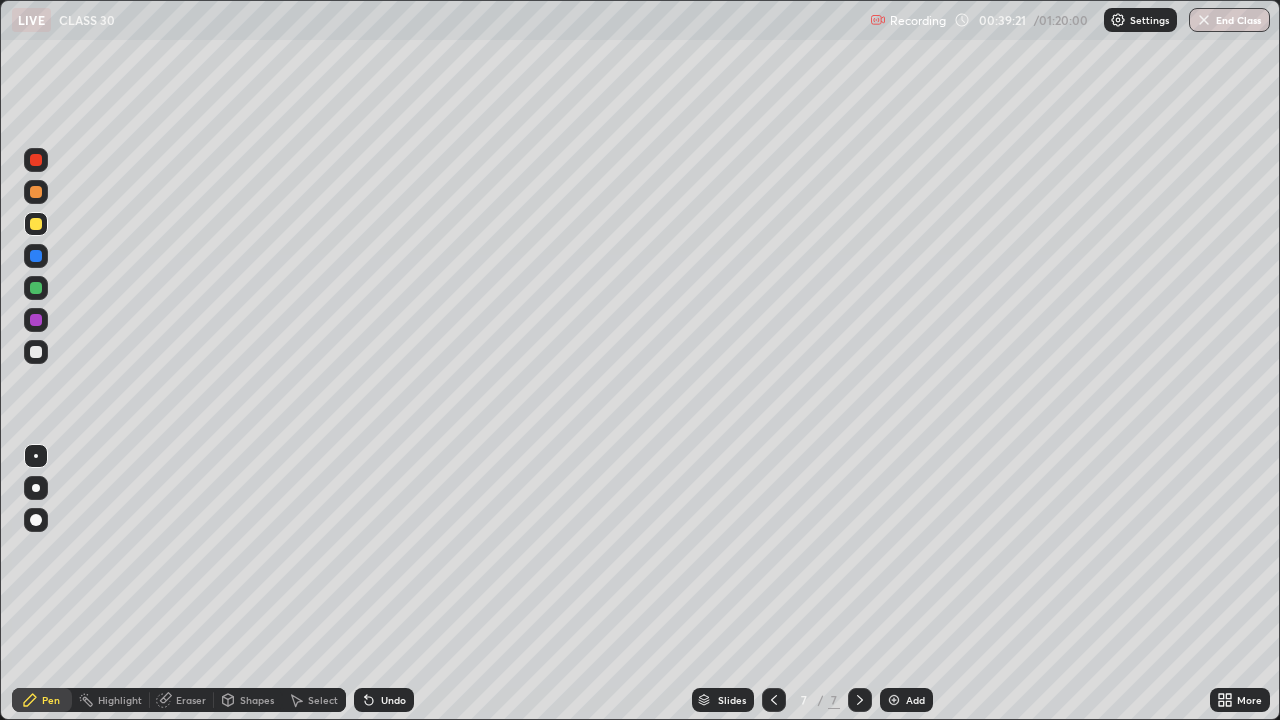 click at bounding box center [36, 192] 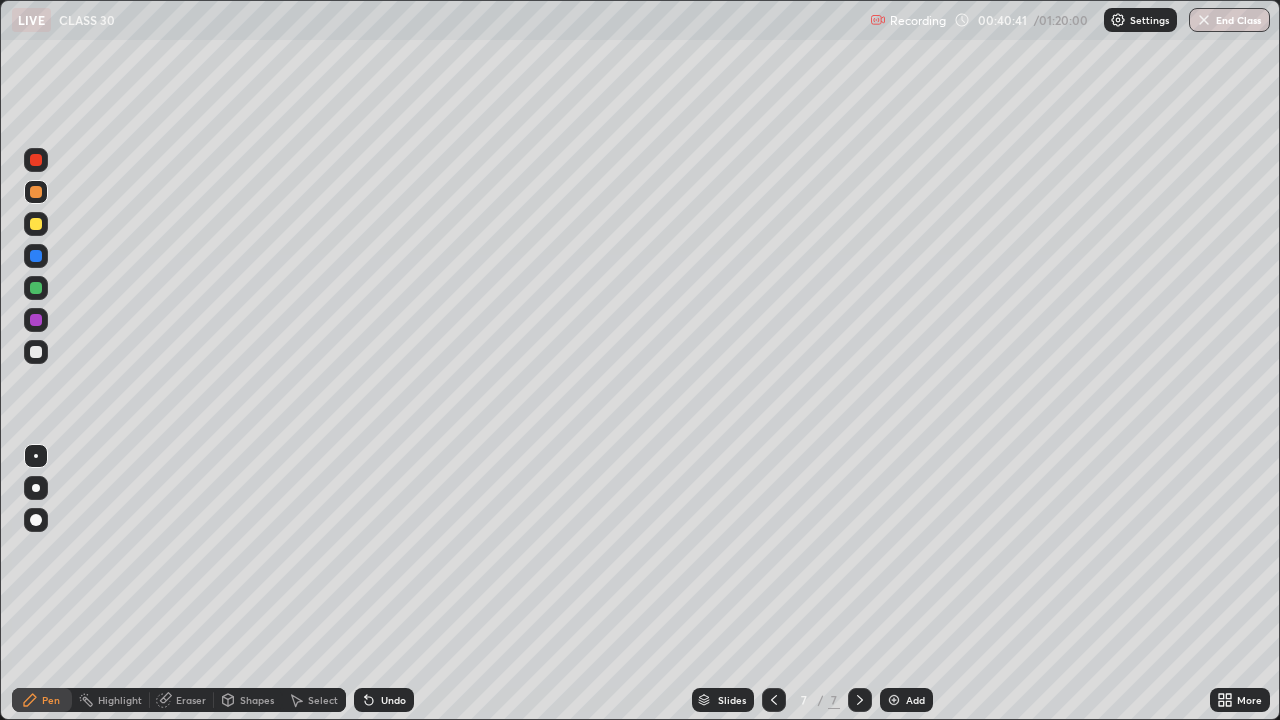 click 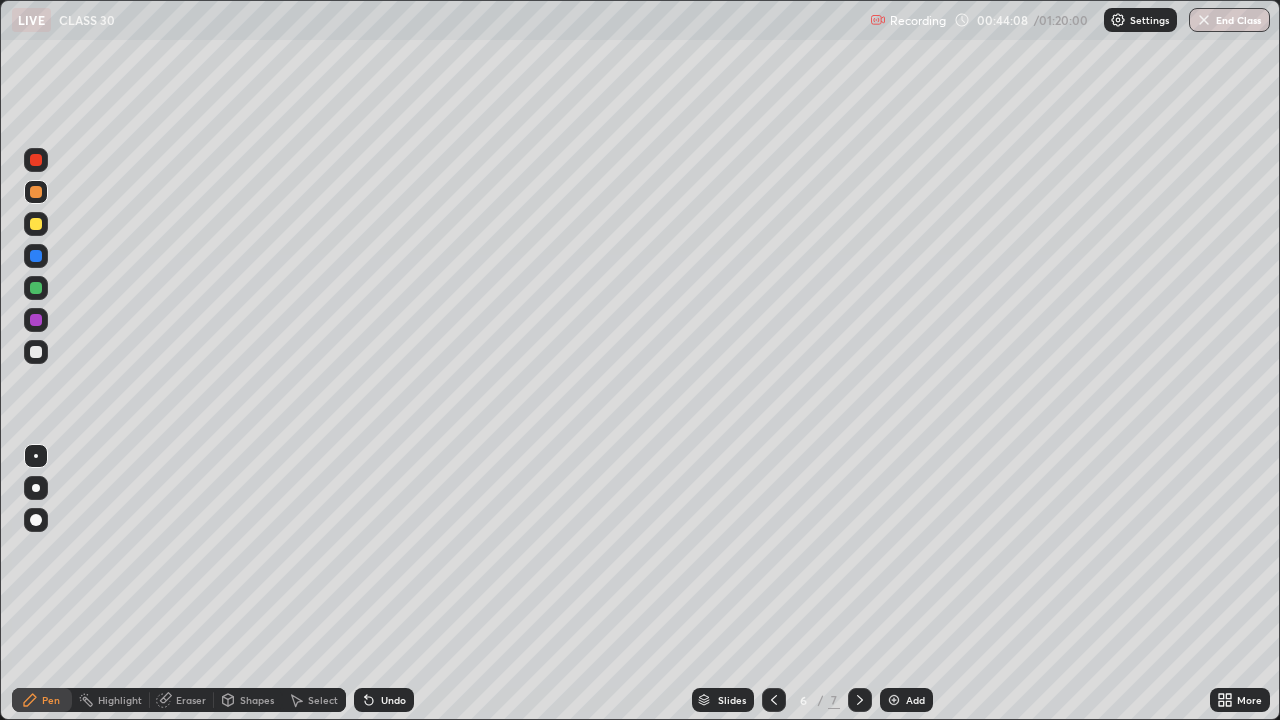 click 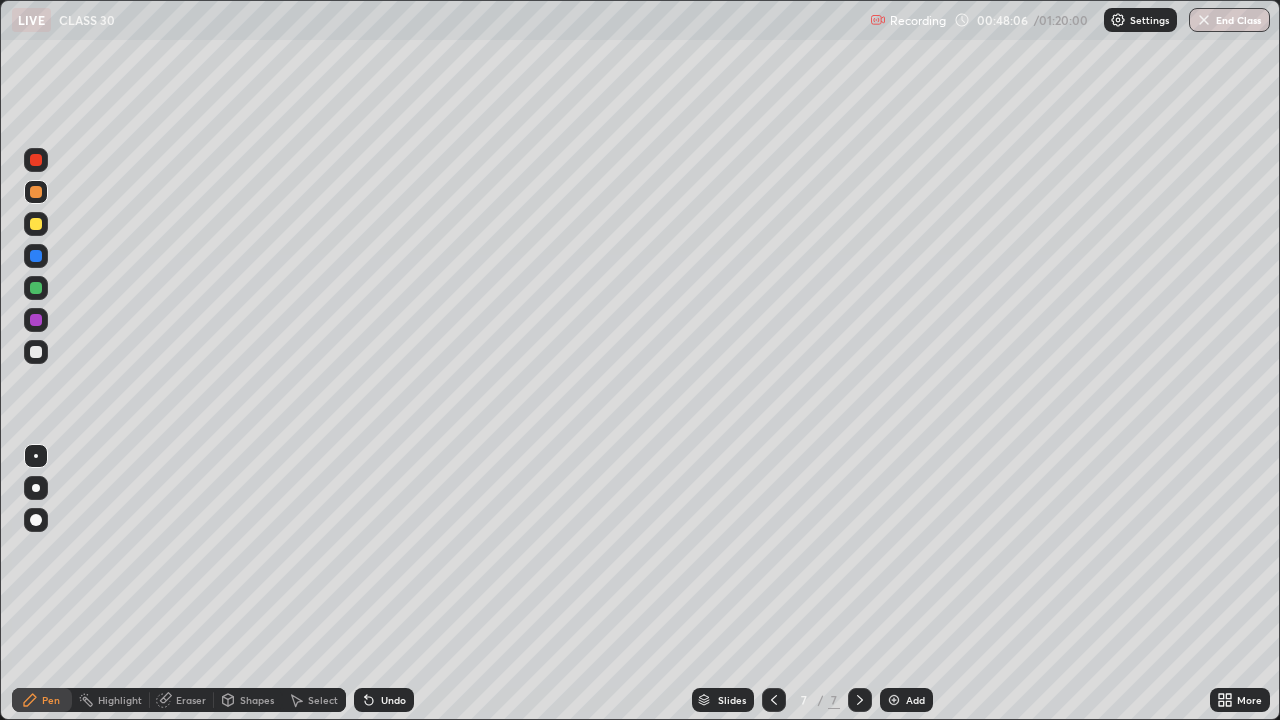 click at bounding box center [894, 700] 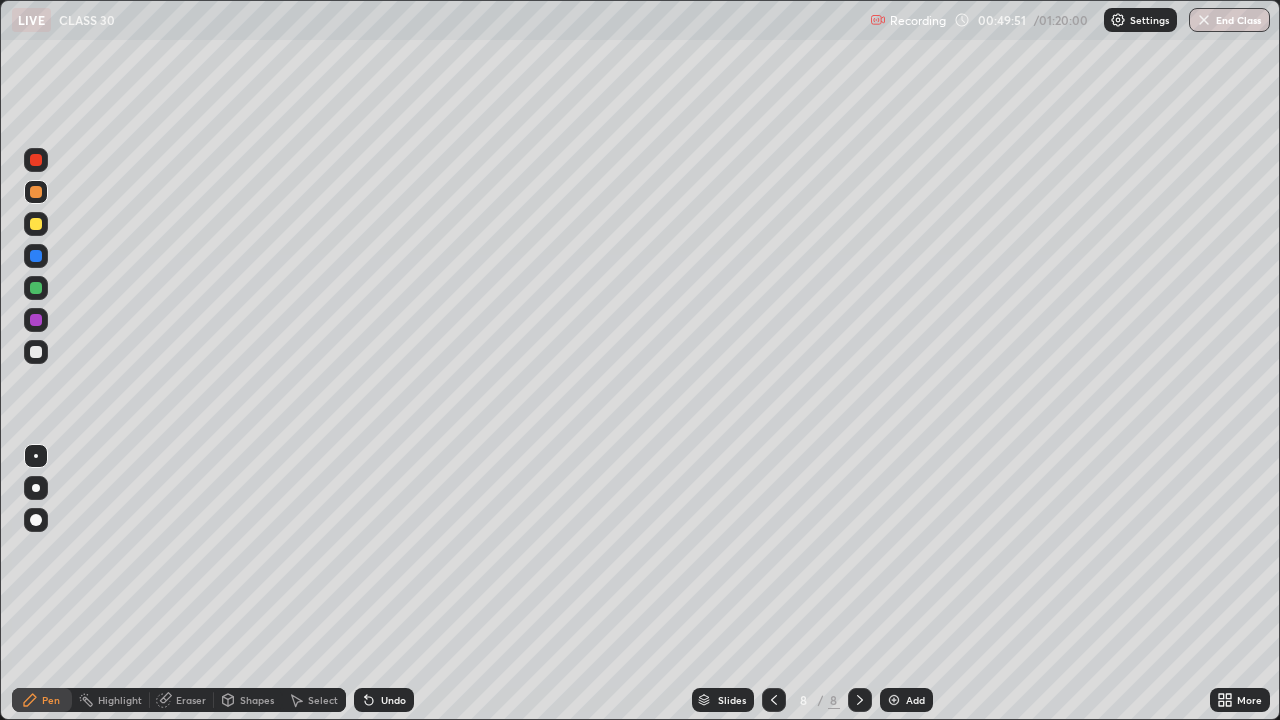 click at bounding box center [36, 224] 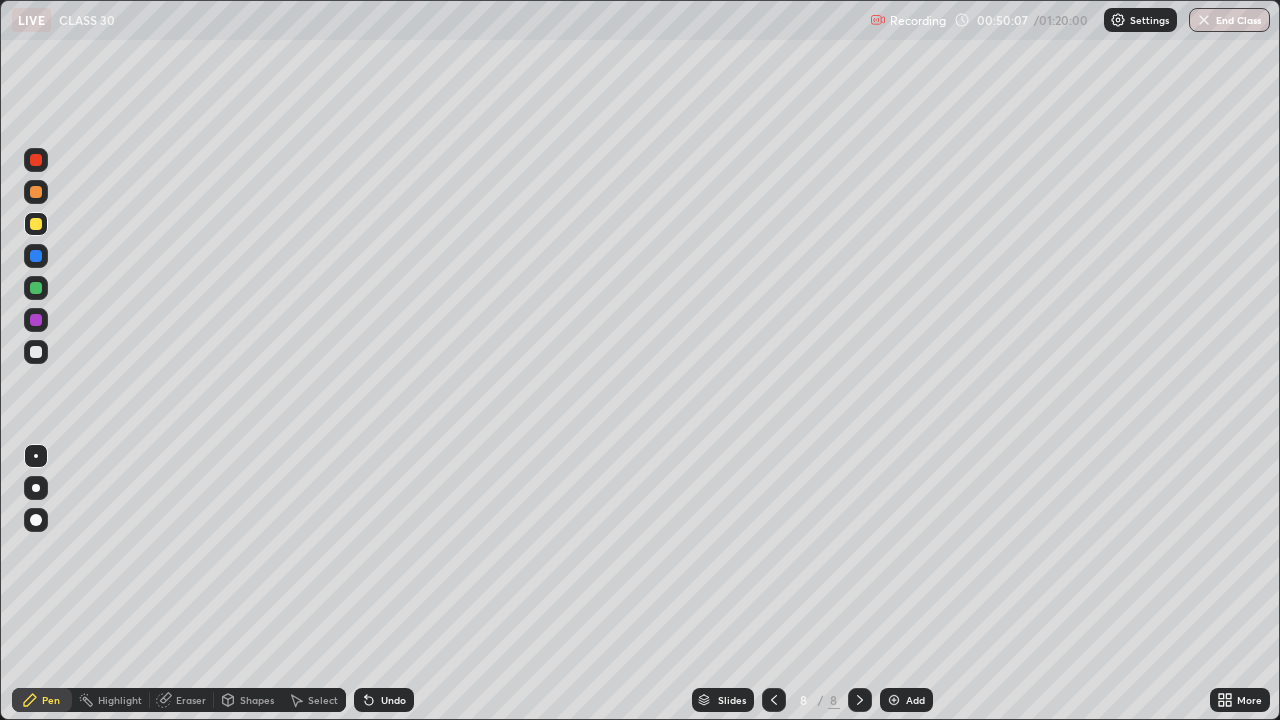 click at bounding box center (36, 256) 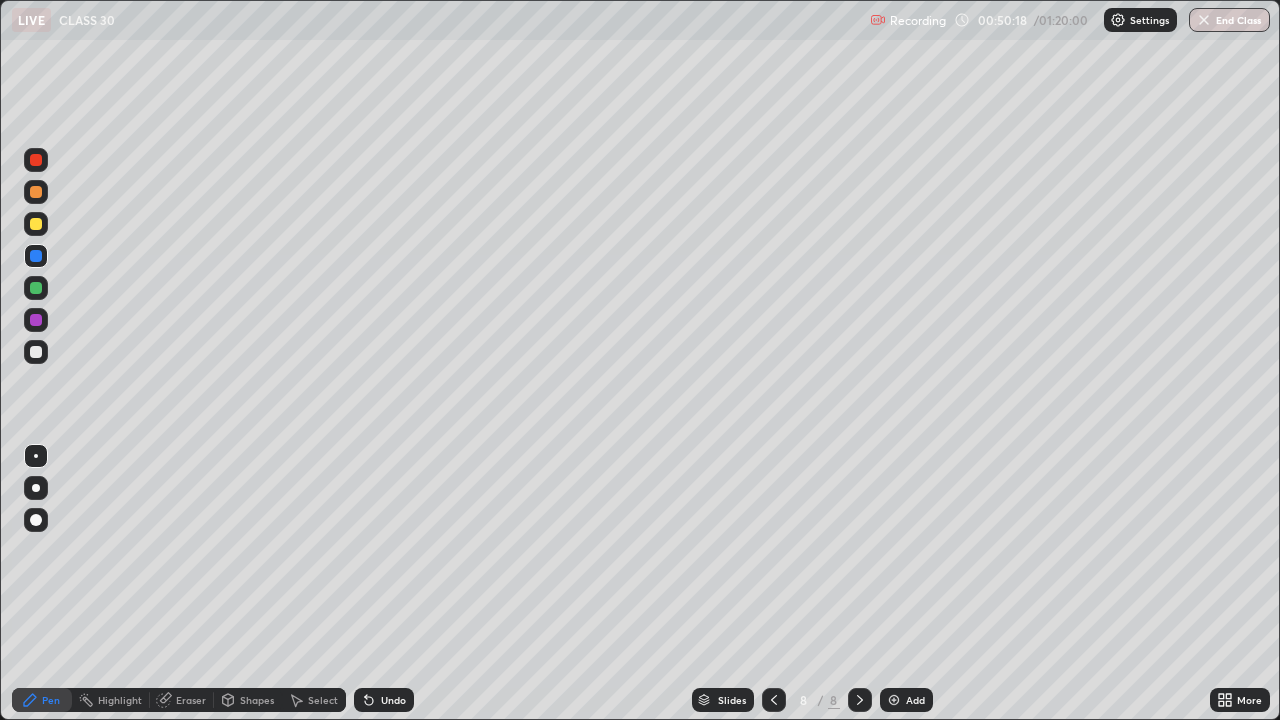 click at bounding box center (36, 192) 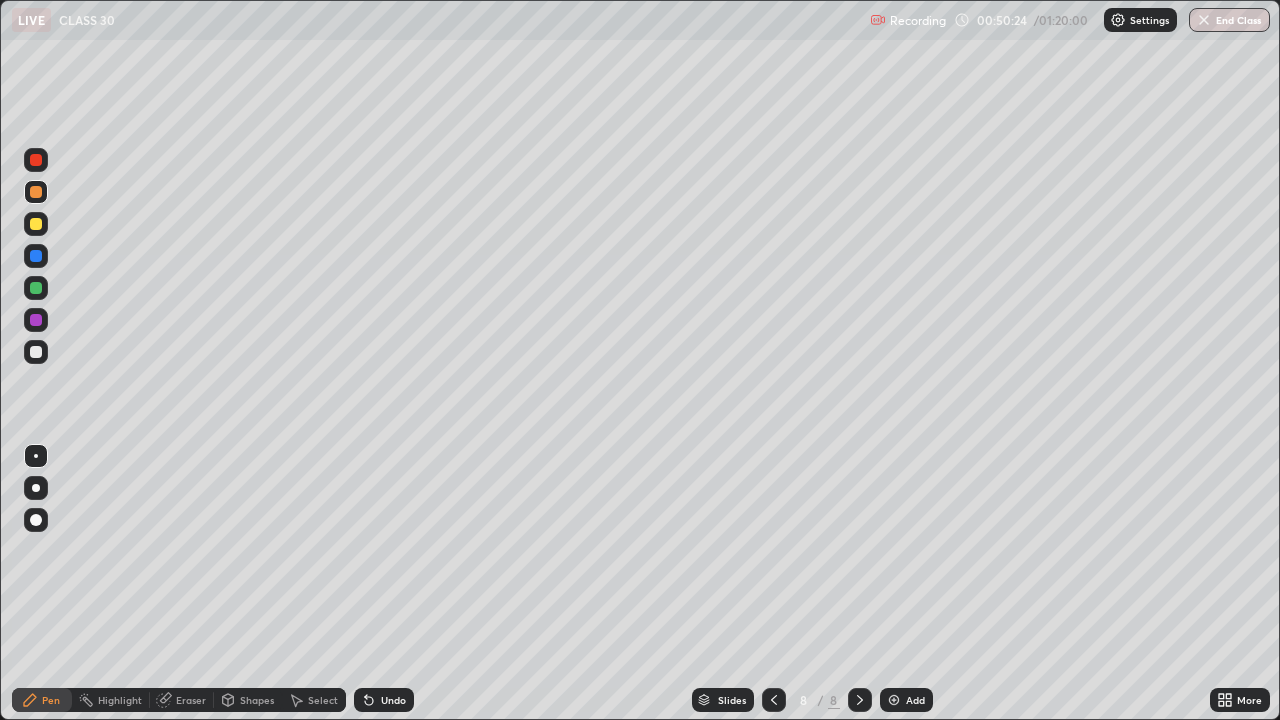 click at bounding box center [36, 224] 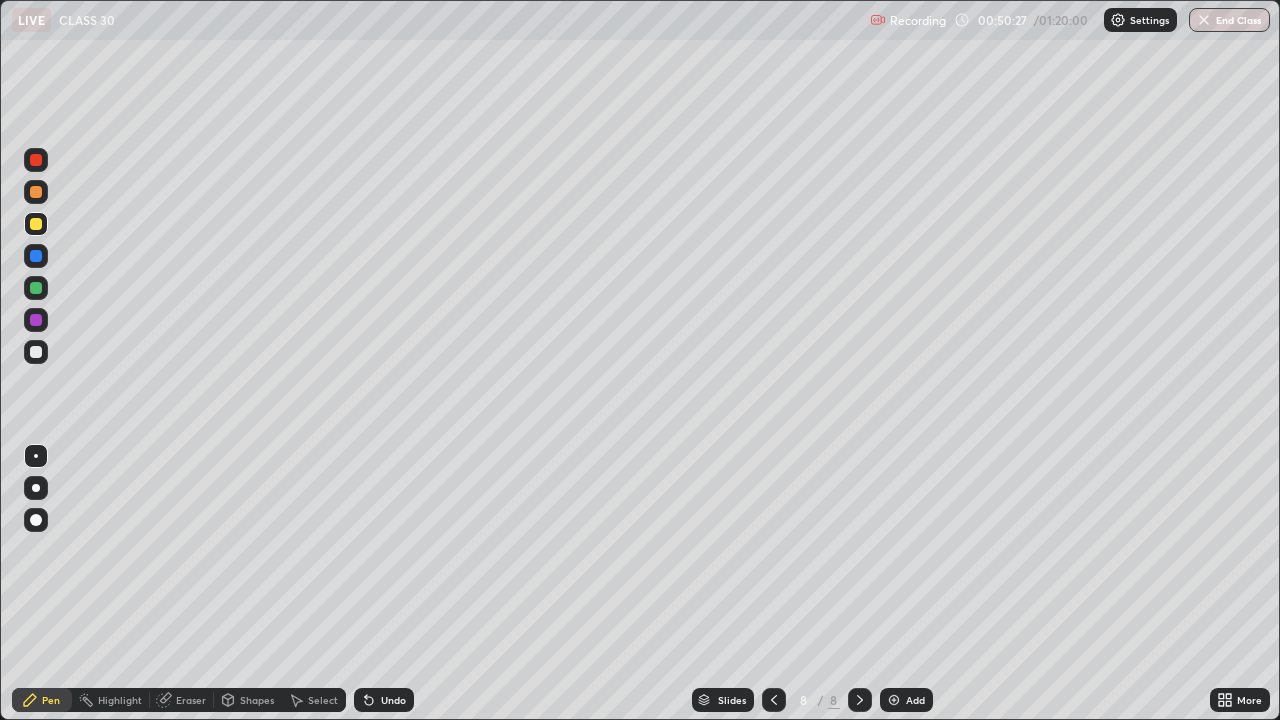 click at bounding box center [36, 256] 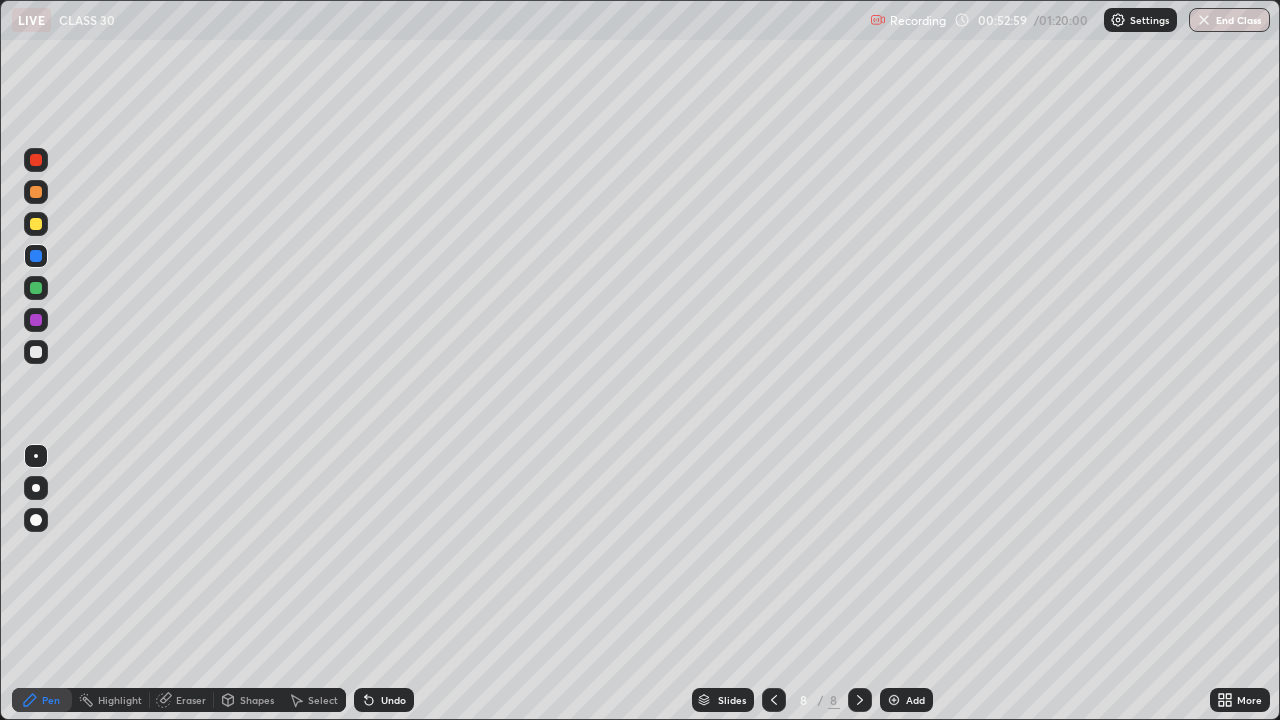 click at bounding box center [894, 700] 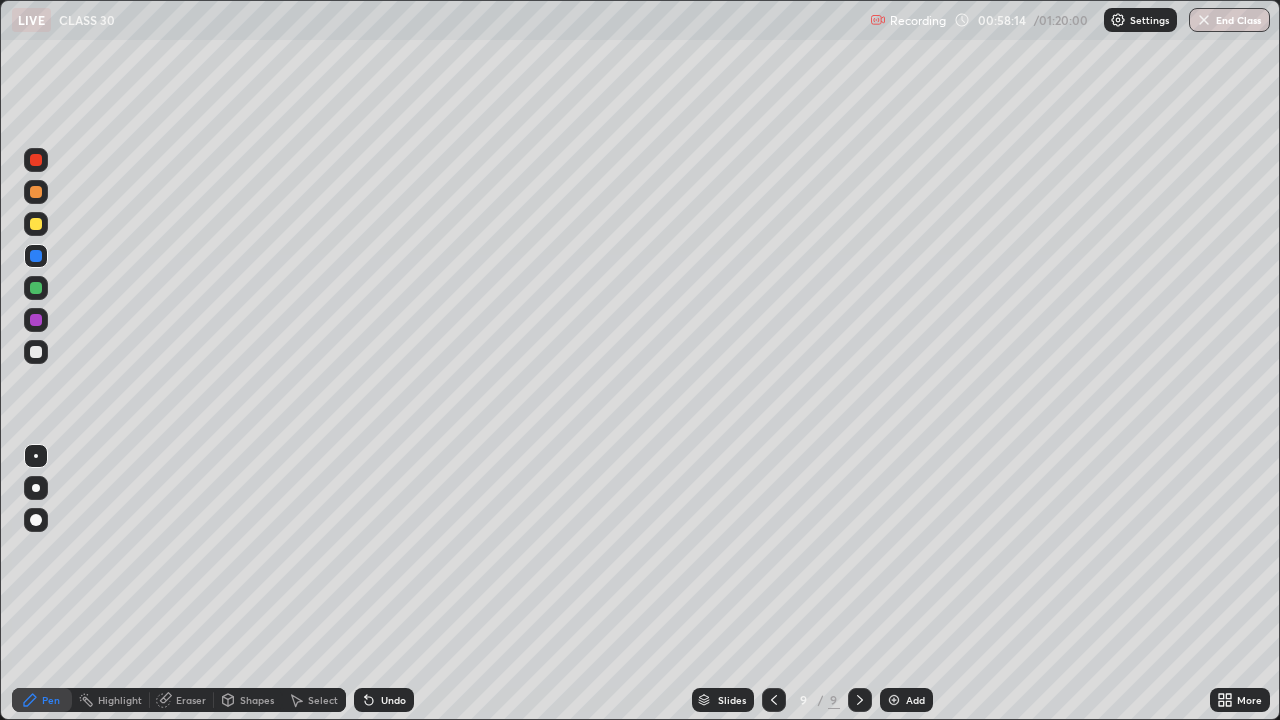 click at bounding box center (36, 288) 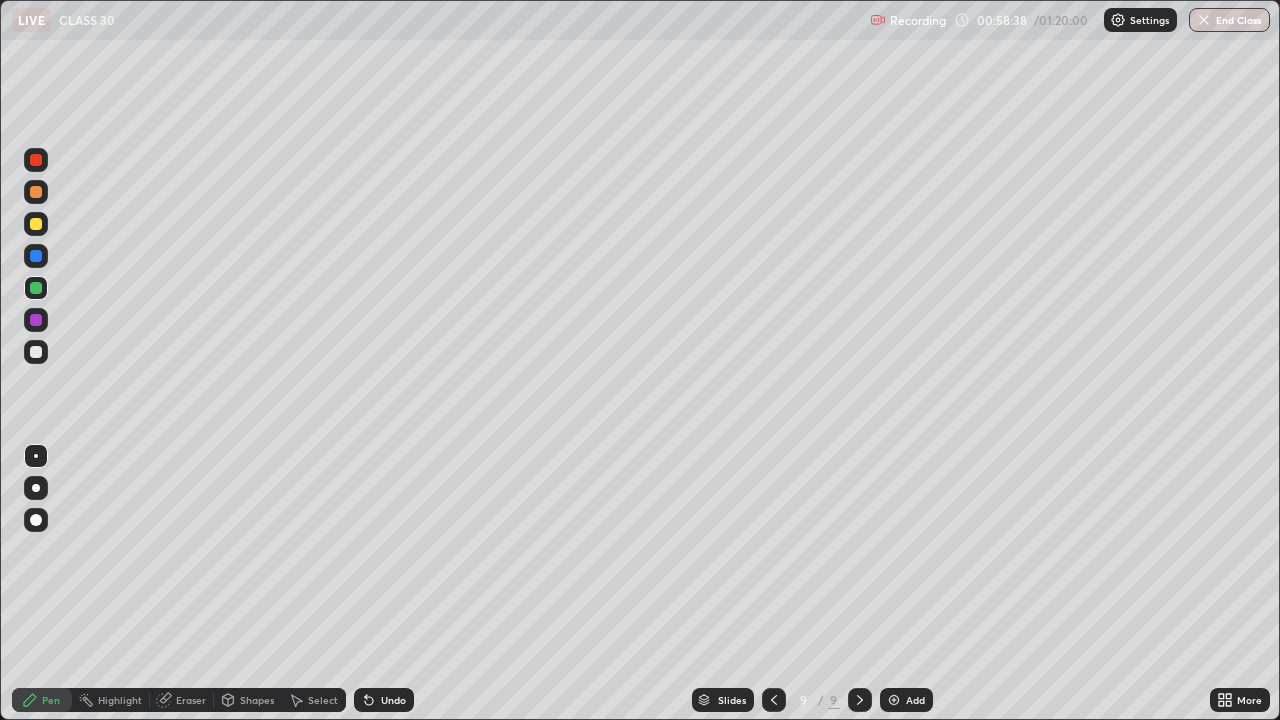 click at bounding box center [36, 352] 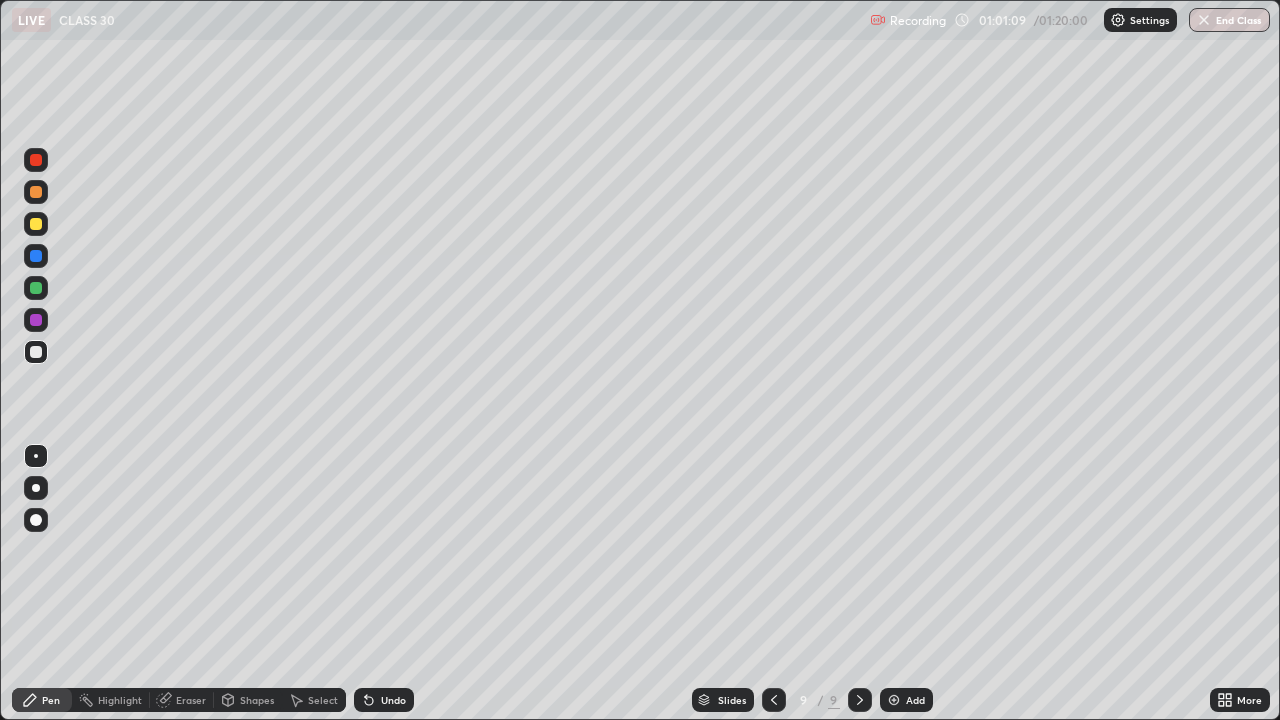 click on "Undo" at bounding box center [393, 700] 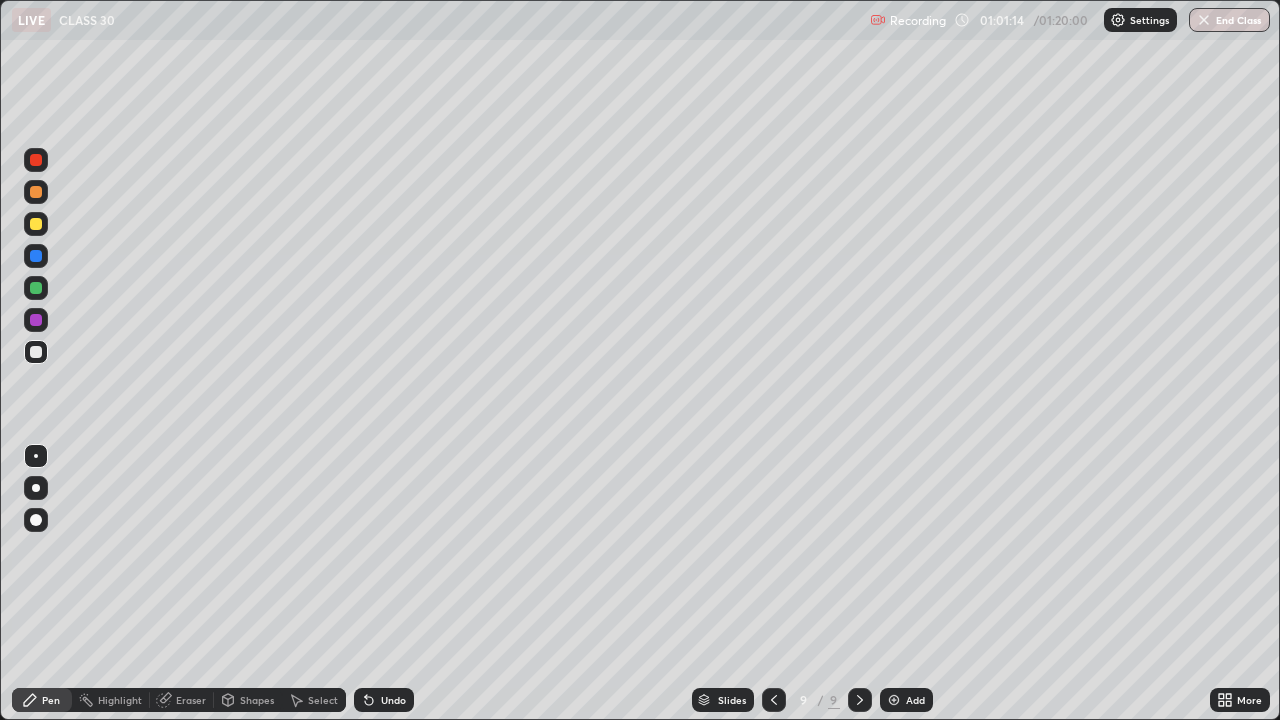 click 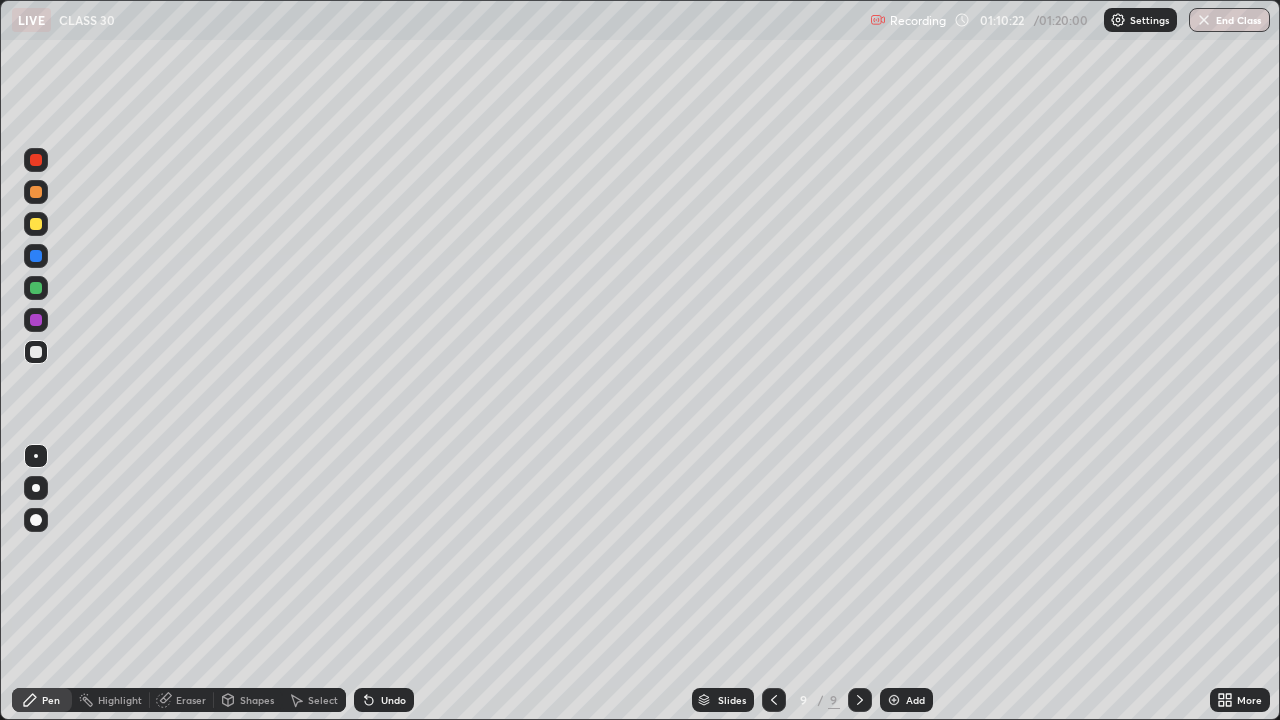 click on "End Class" at bounding box center [1229, 20] 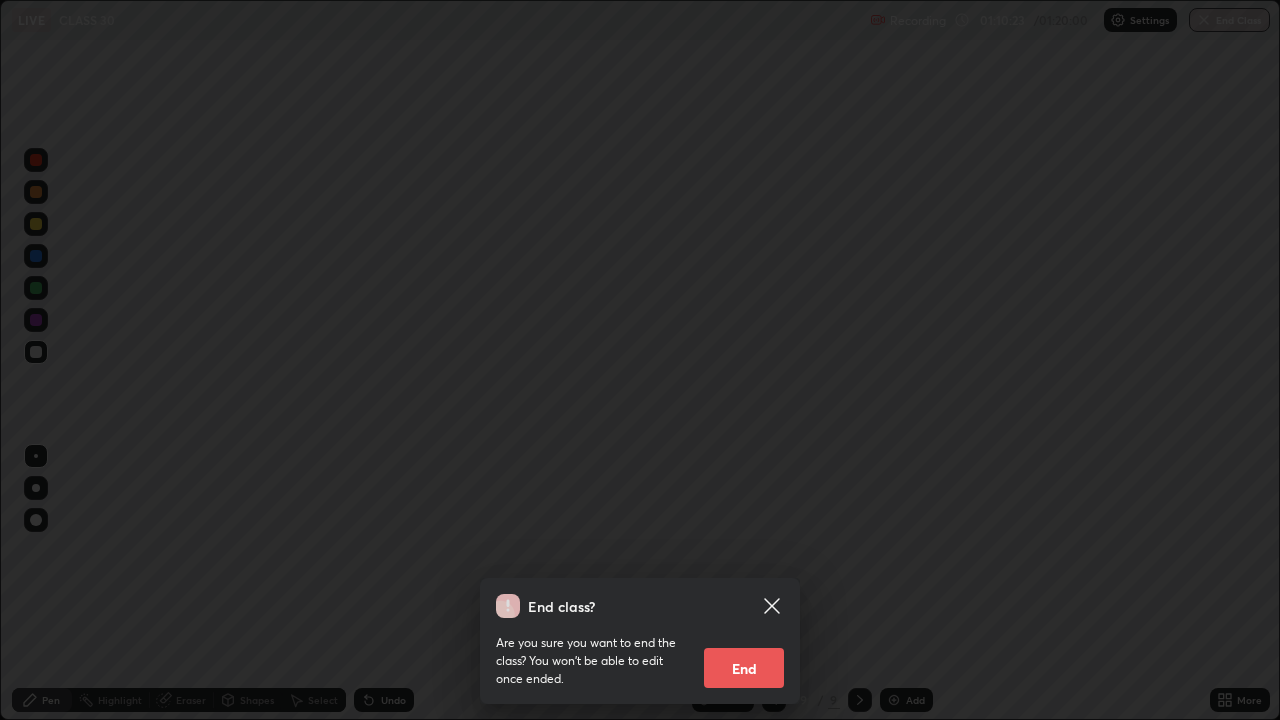 click on "End" at bounding box center [744, 668] 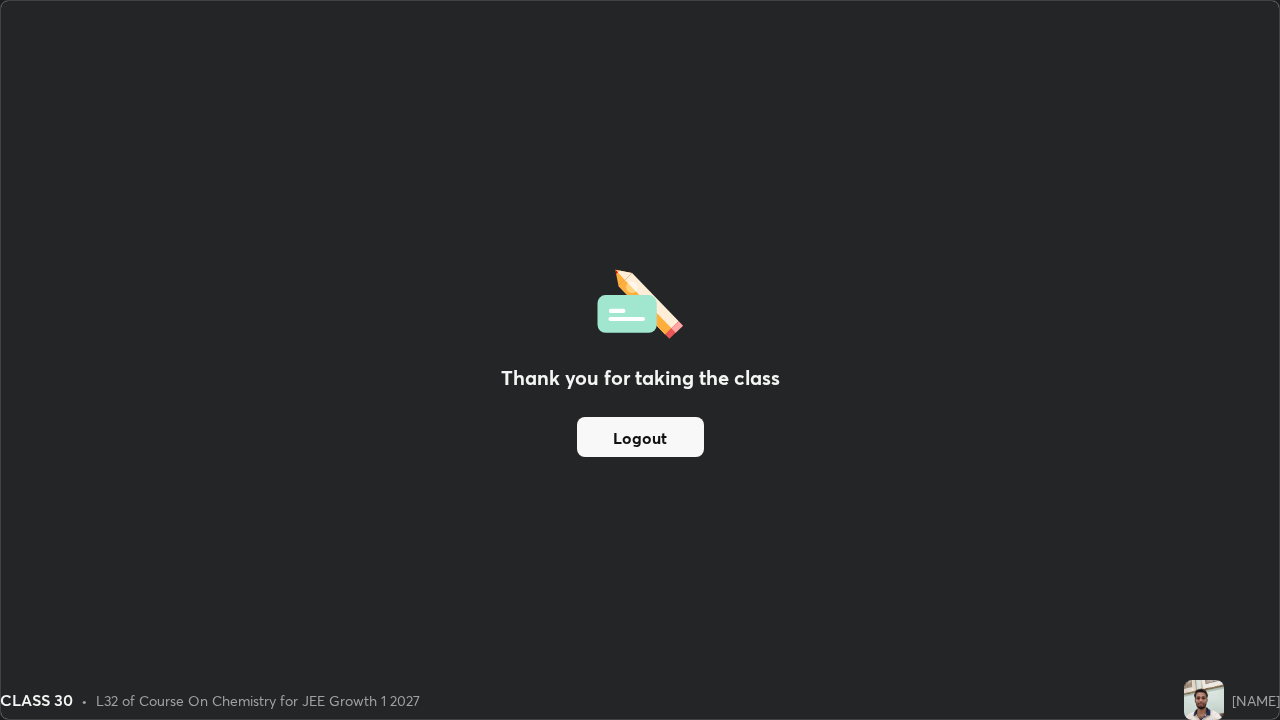 click on "Thank you for taking the class Logout" at bounding box center (640, 360) 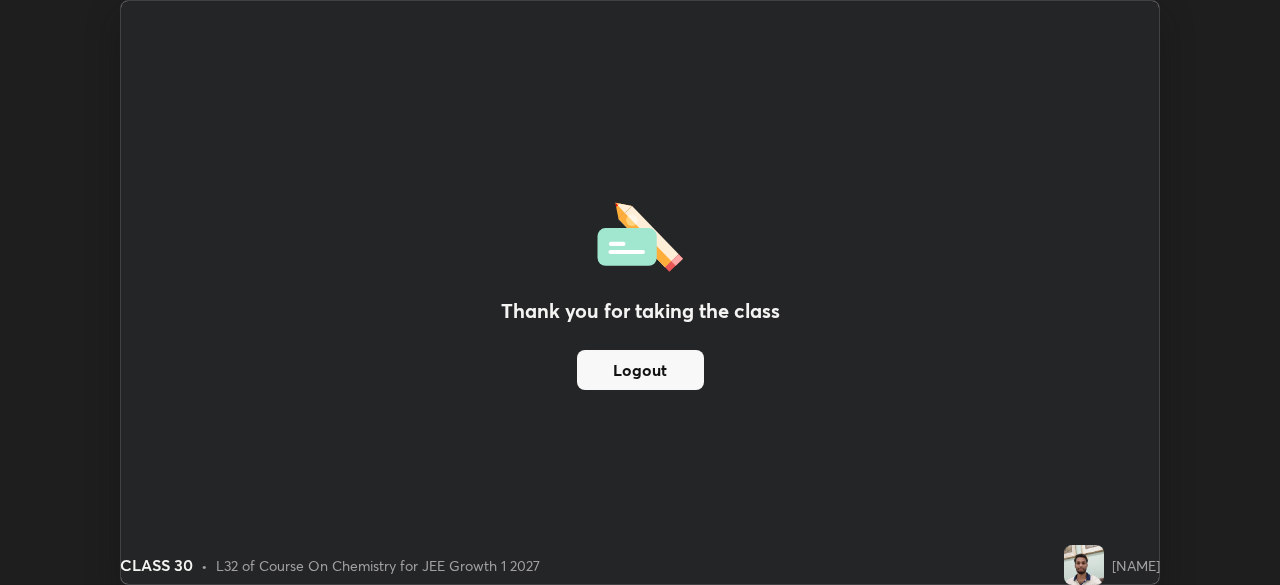 scroll, scrollTop: 585, scrollLeft: 1280, axis: both 